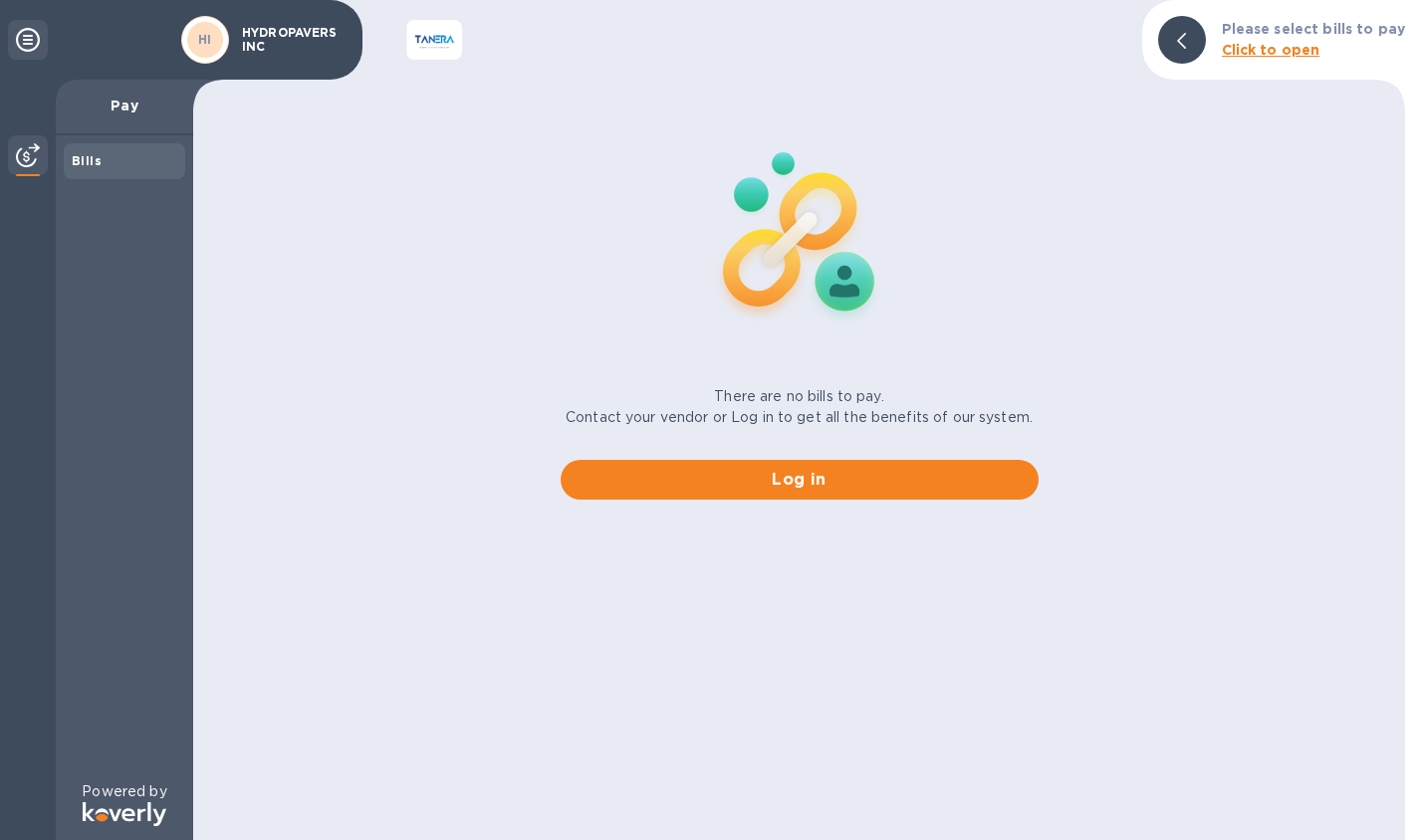 scroll, scrollTop: 0, scrollLeft: 0, axis: both 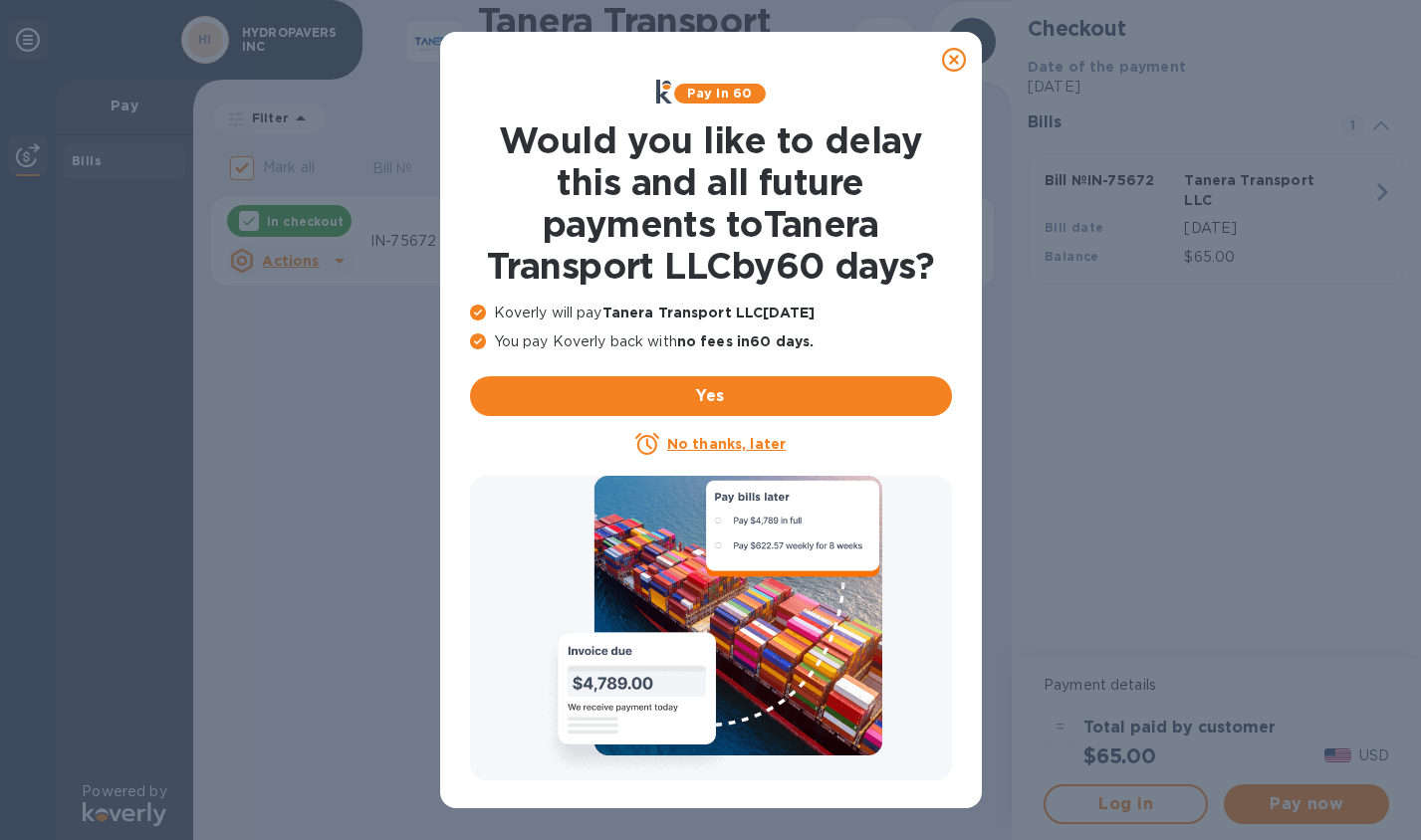 click on "No thanks, later" at bounding box center [726, 444] 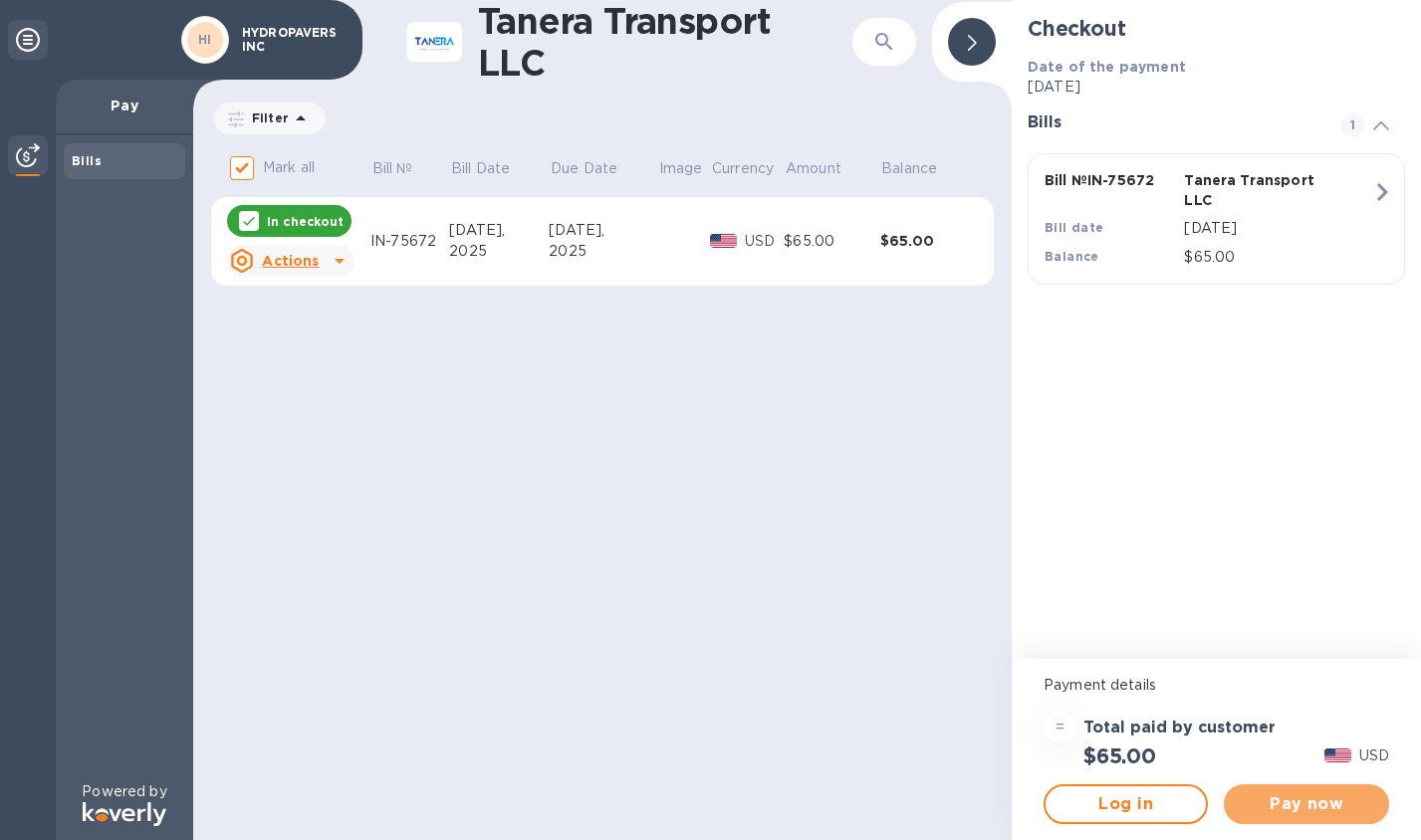 click on "Pay now" at bounding box center (1305, 804) 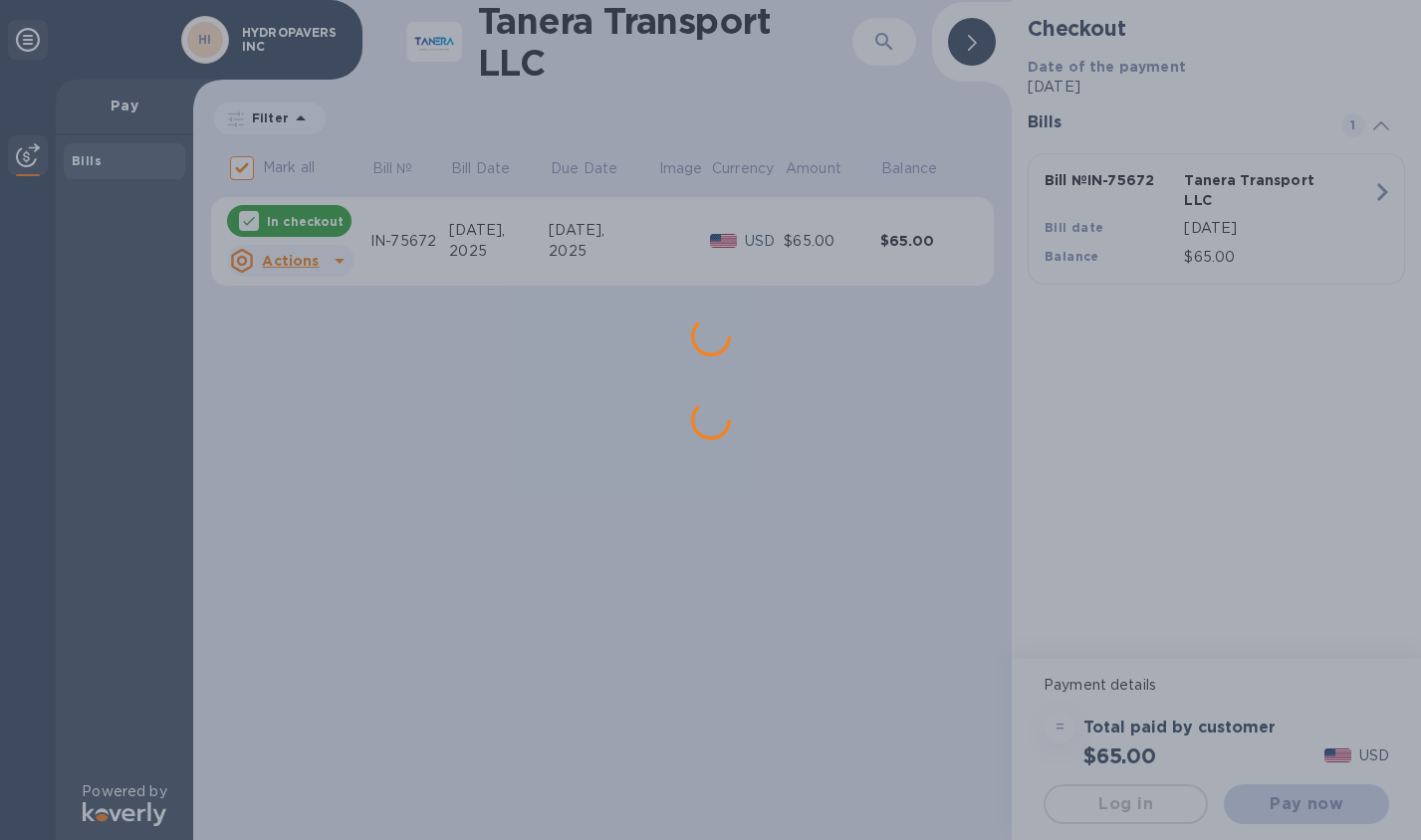 scroll, scrollTop: 0, scrollLeft: 0, axis: both 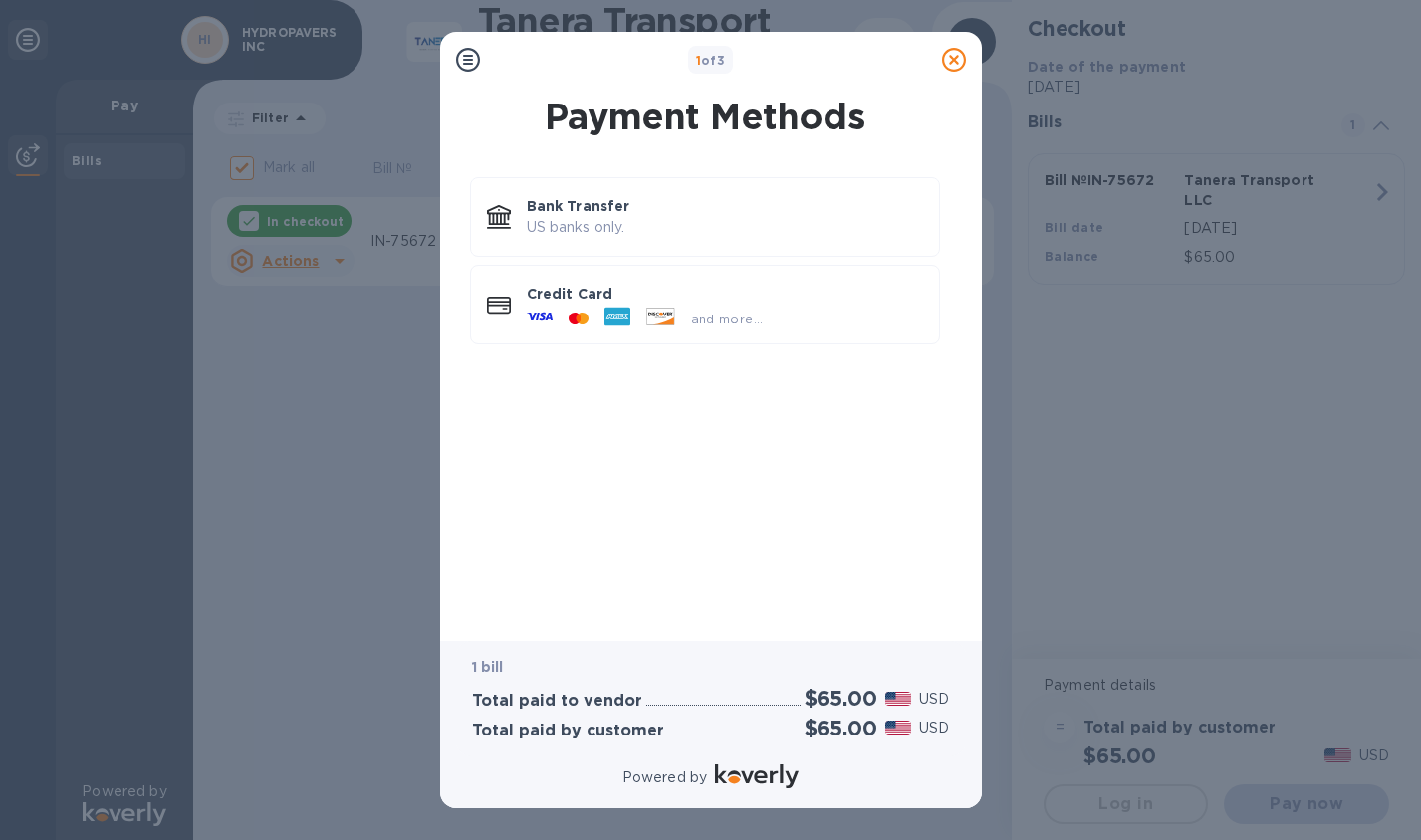 click on "and more..." at bounding box center [645, 318] 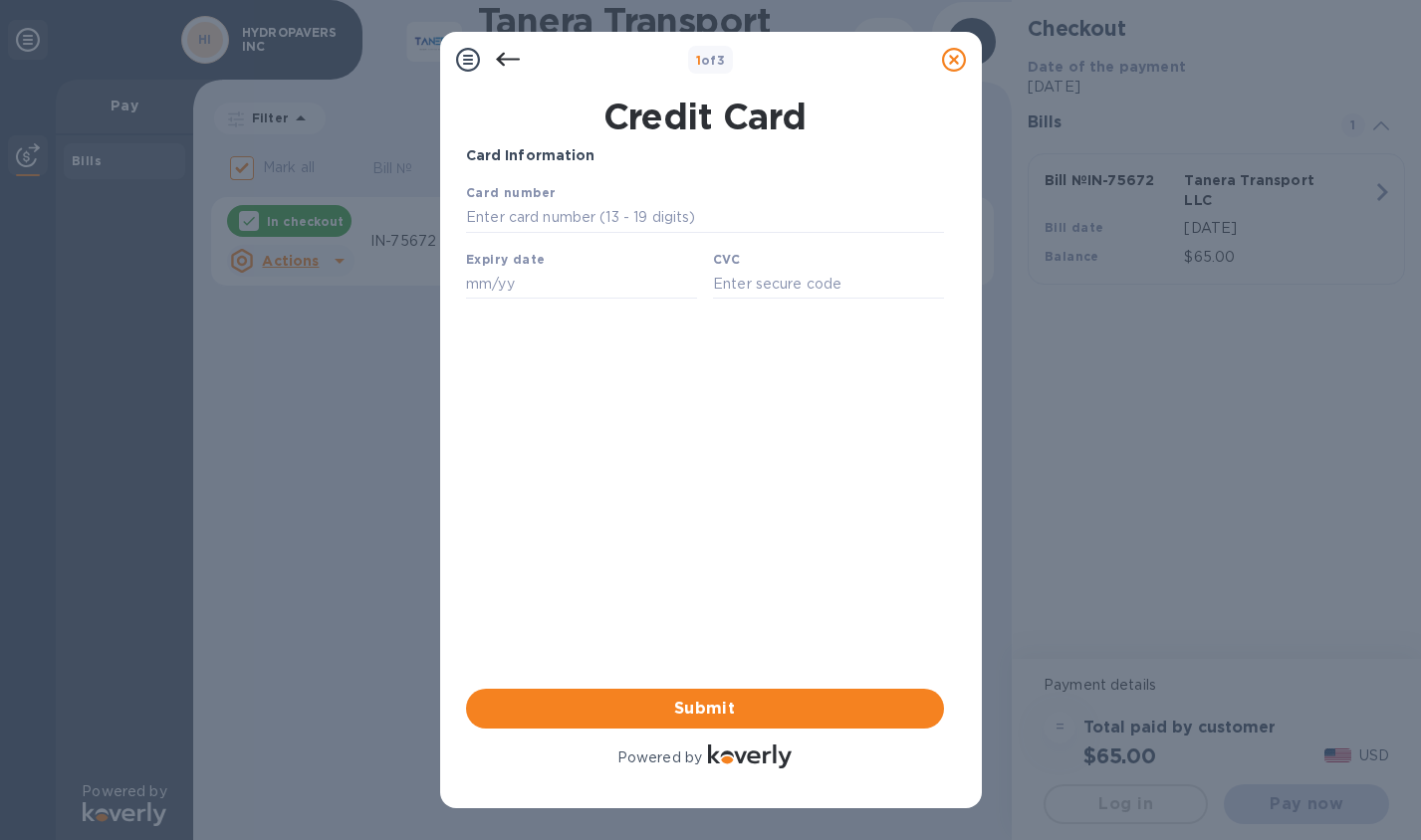 scroll, scrollTop: 0, scrollLeft: 0, axis: both 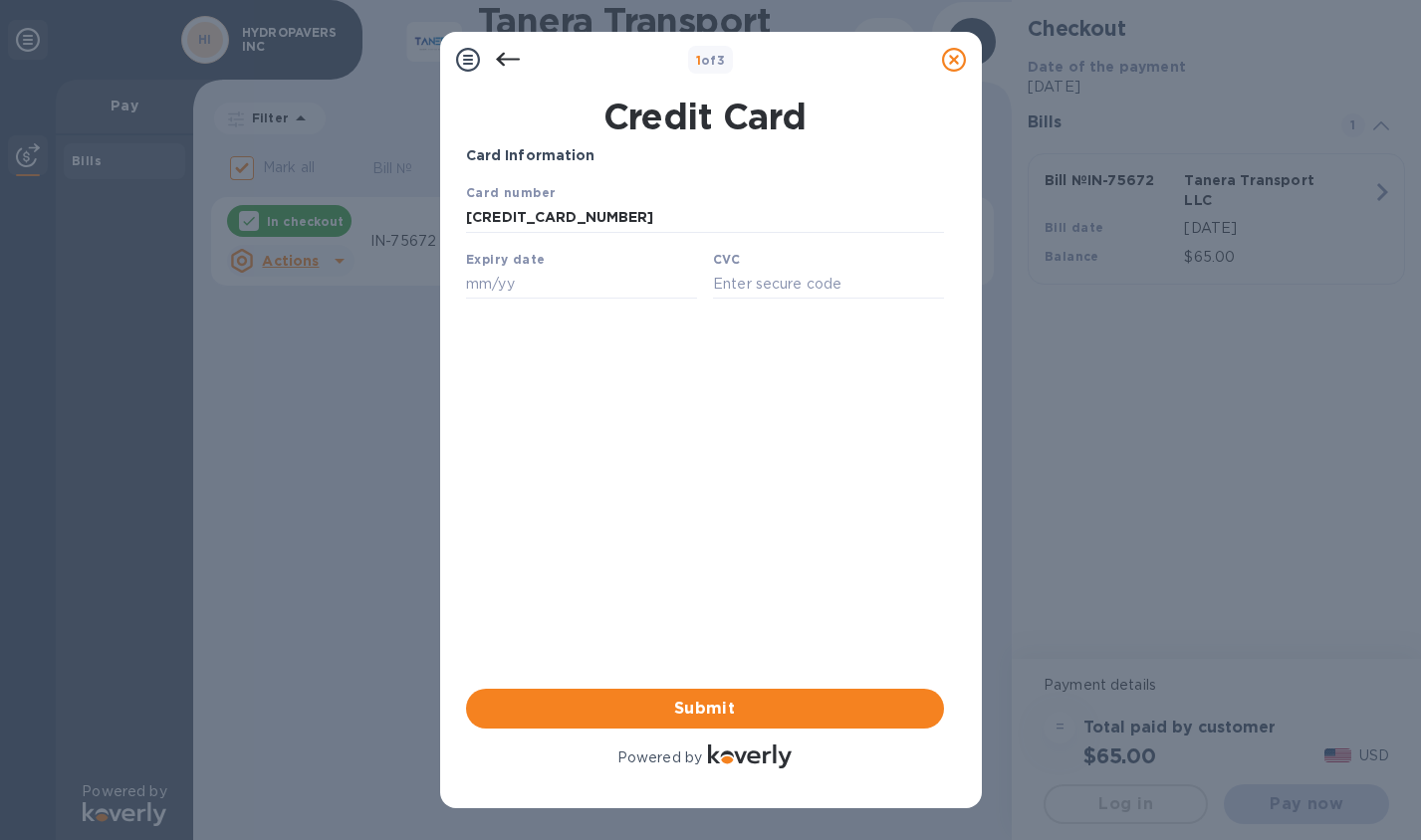 type on "[CREDIT_CARD_NUMBER]" 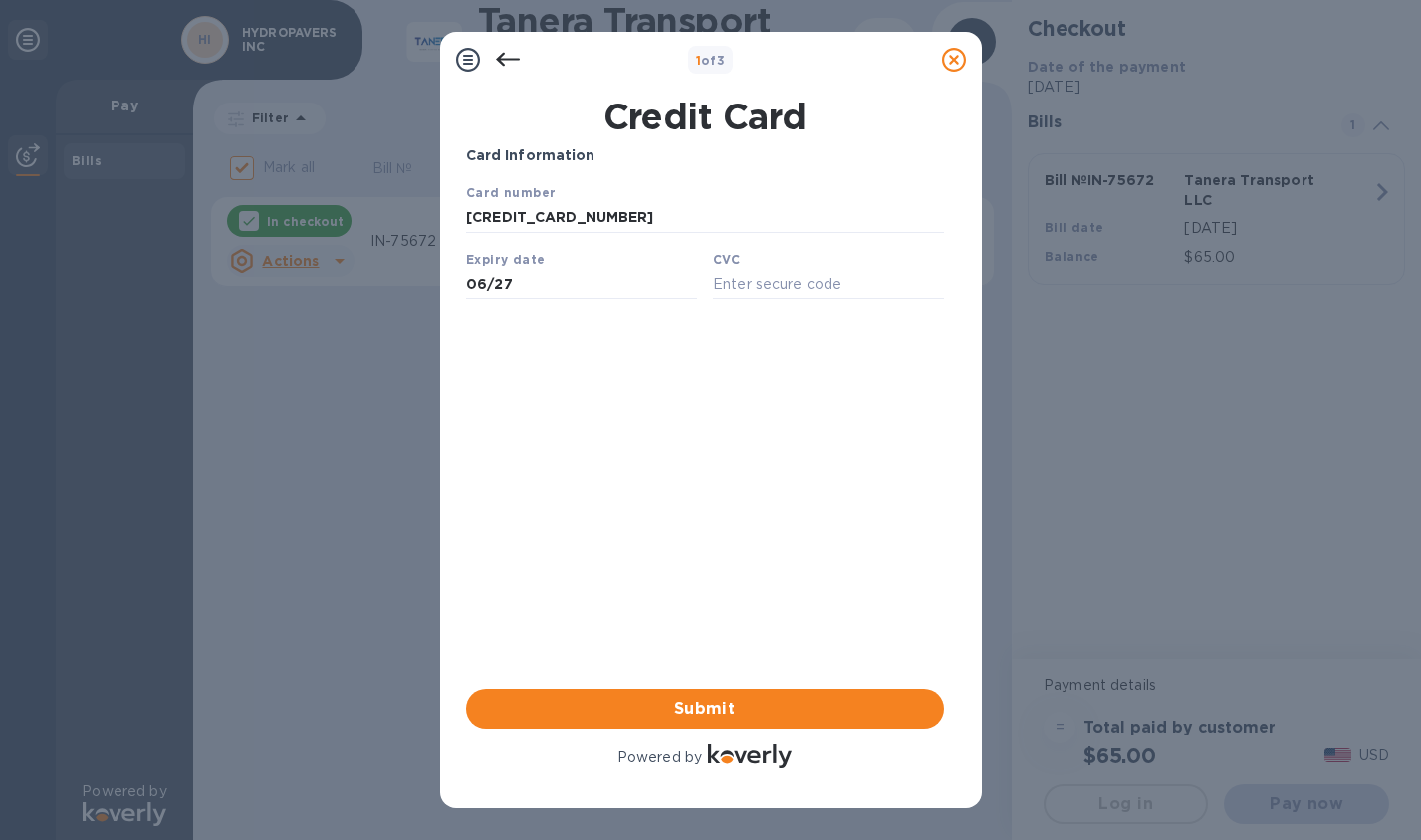 type on "06/27" 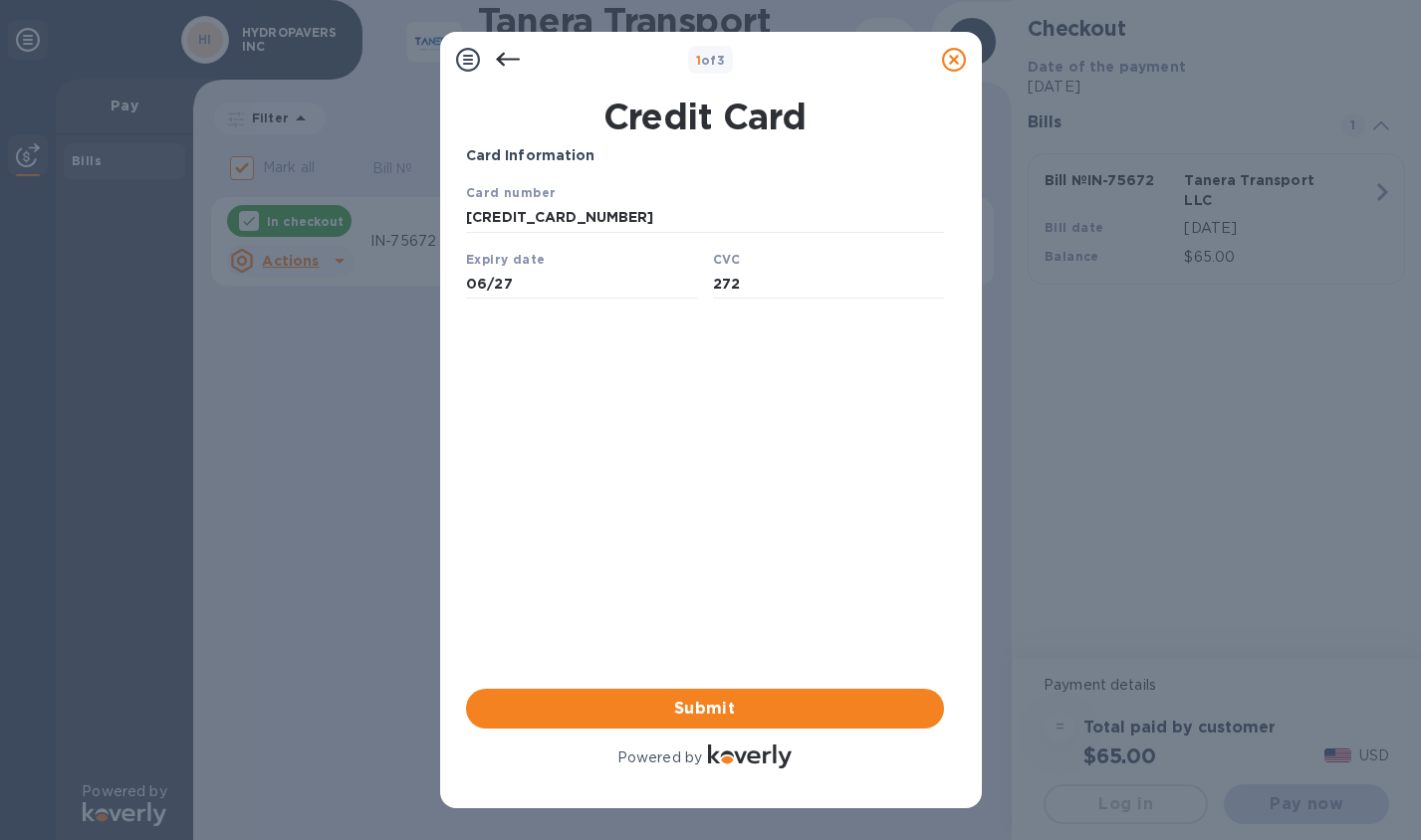 type on "272" 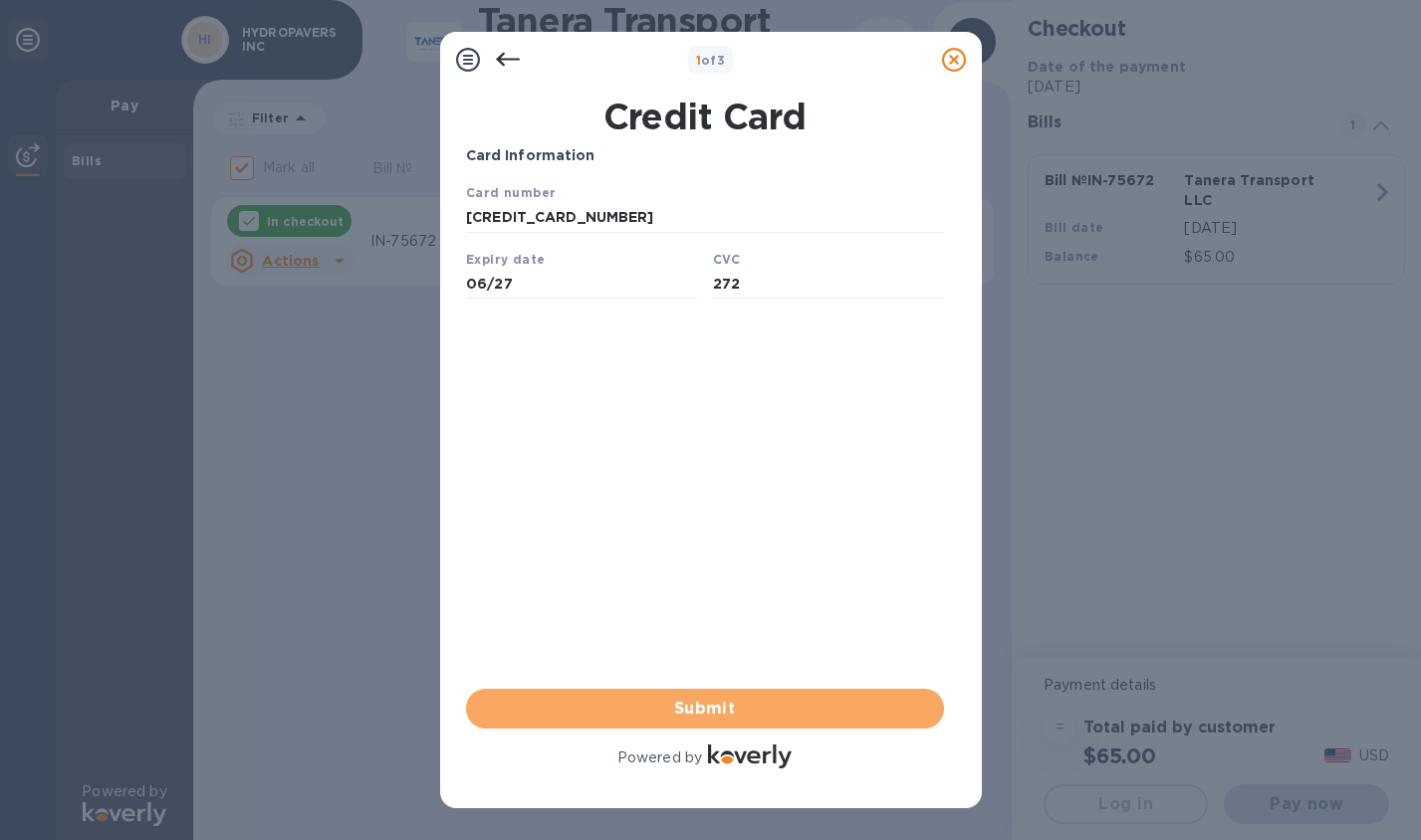 click on "Submit" at bounding box center (705, 709) 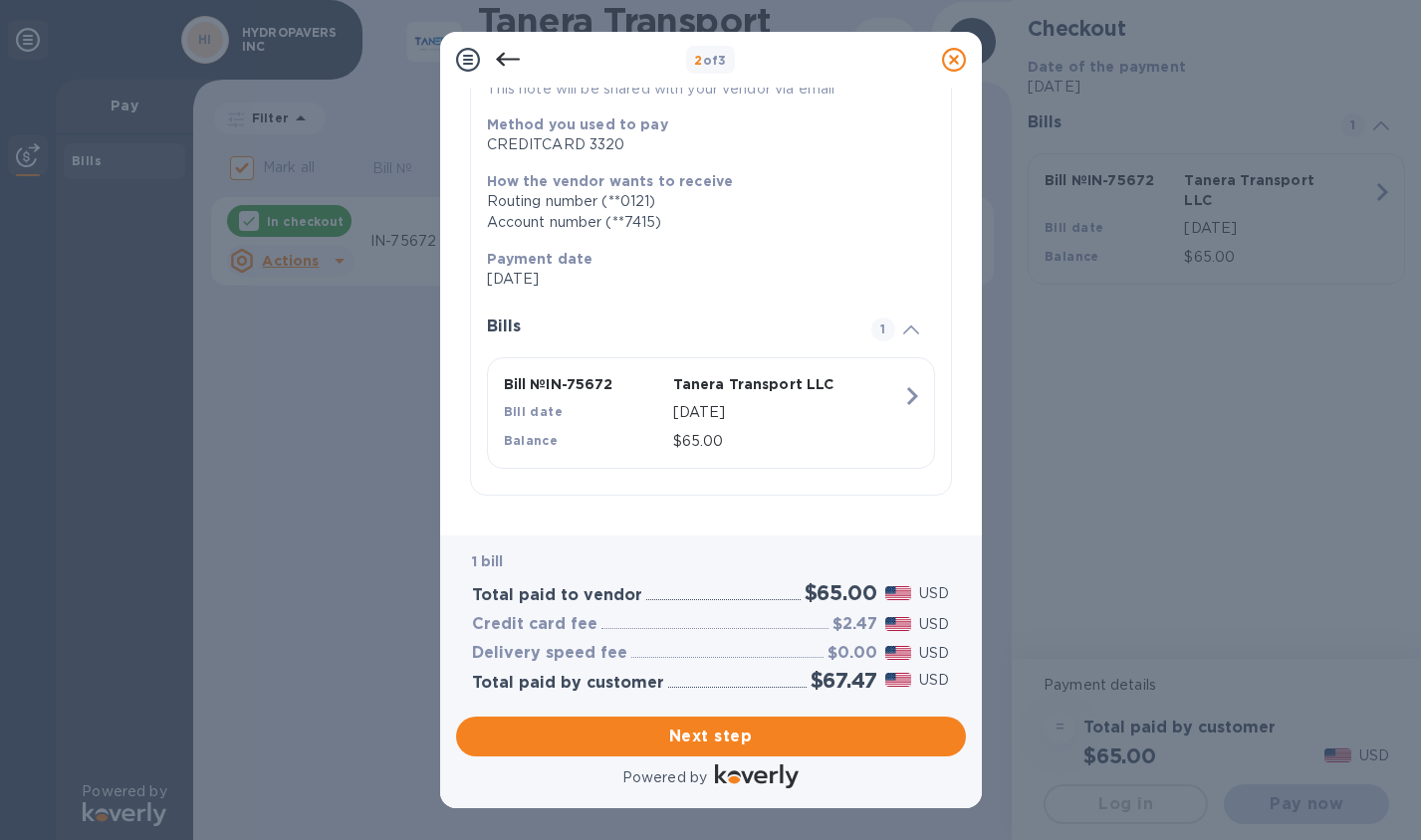 scroll, scrollTop: 0, scrollLeft: 0, axis: both 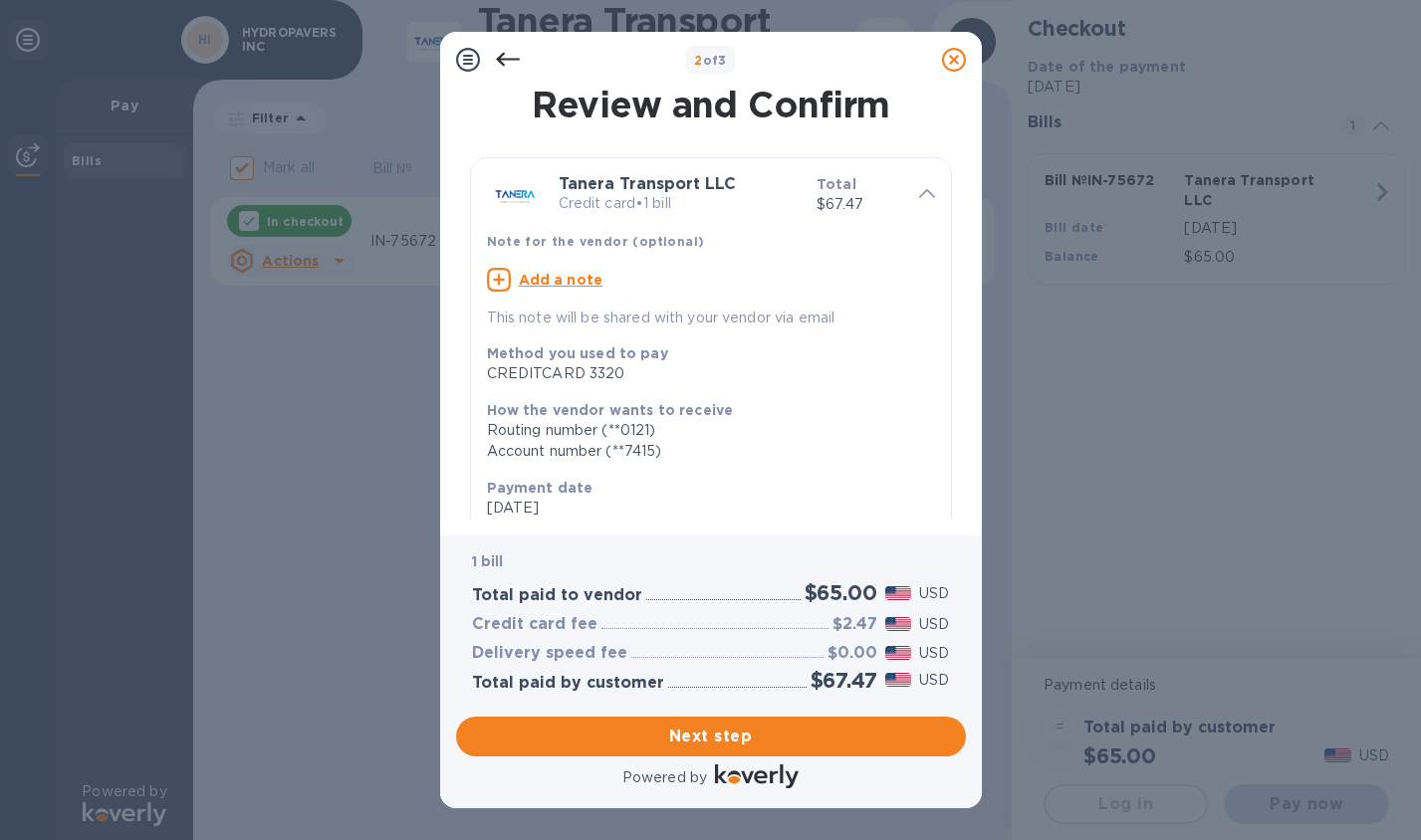 click on "Add a note" at bounding box center (561, 280) 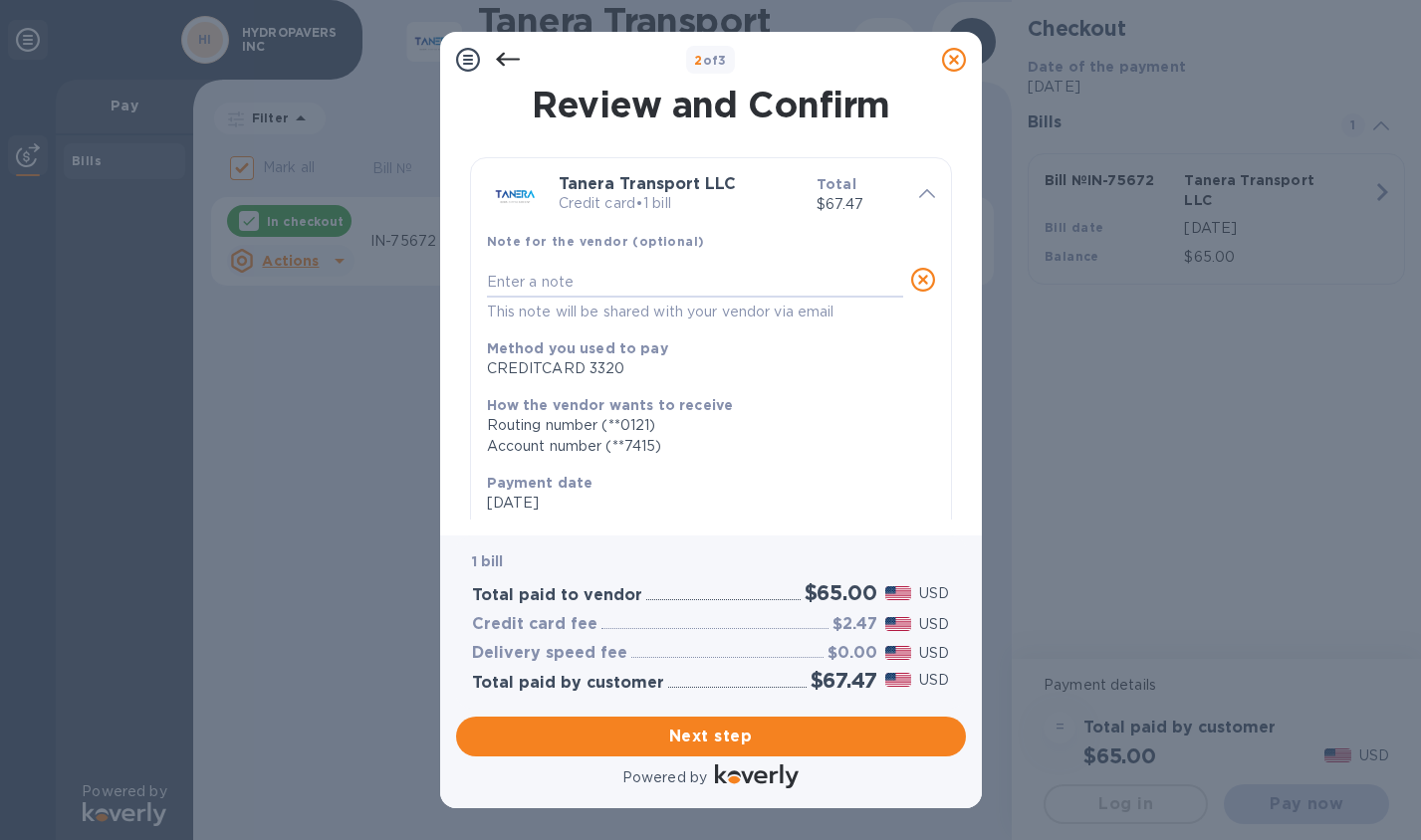 click at bounding box center (695, 282) 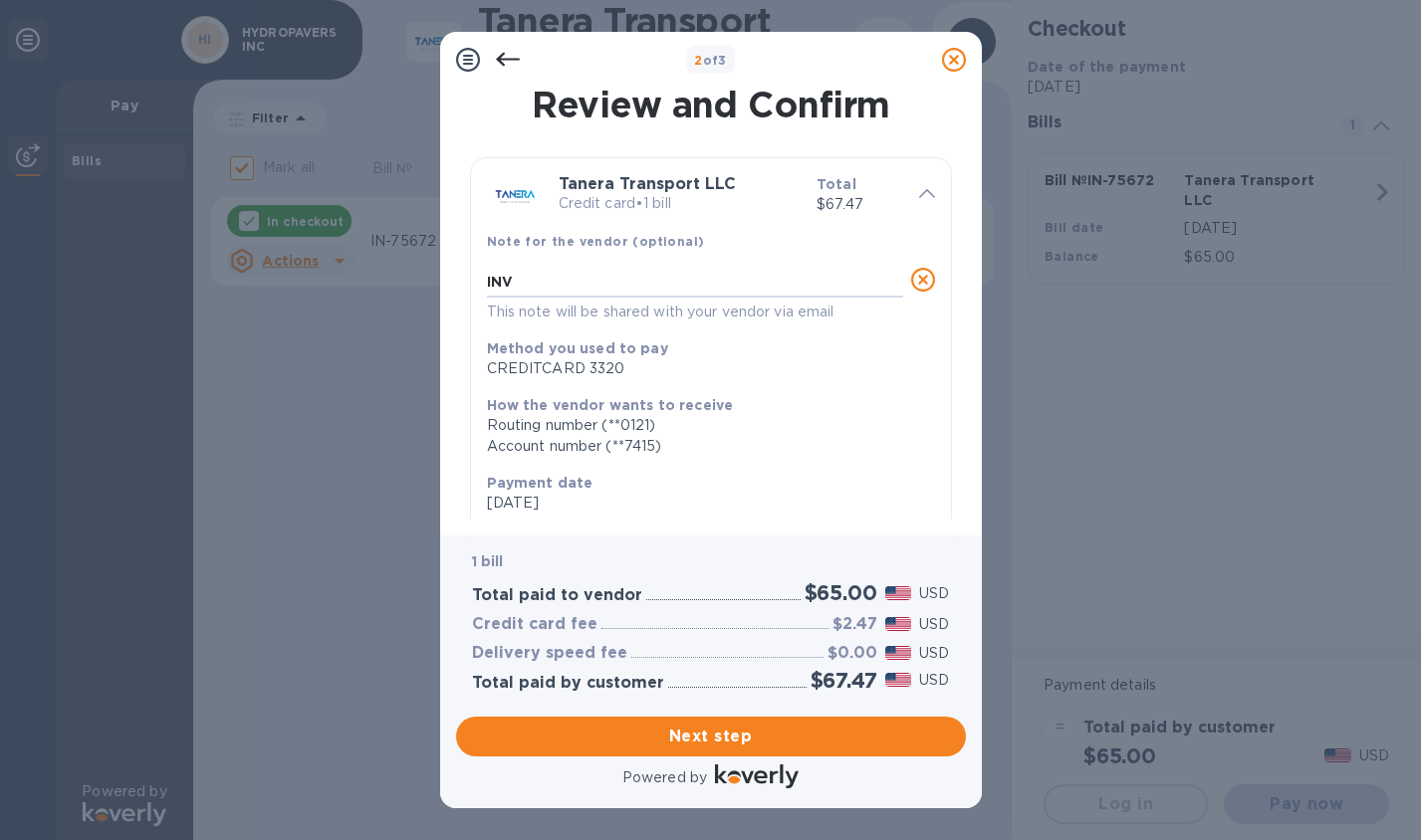 type on "INV" 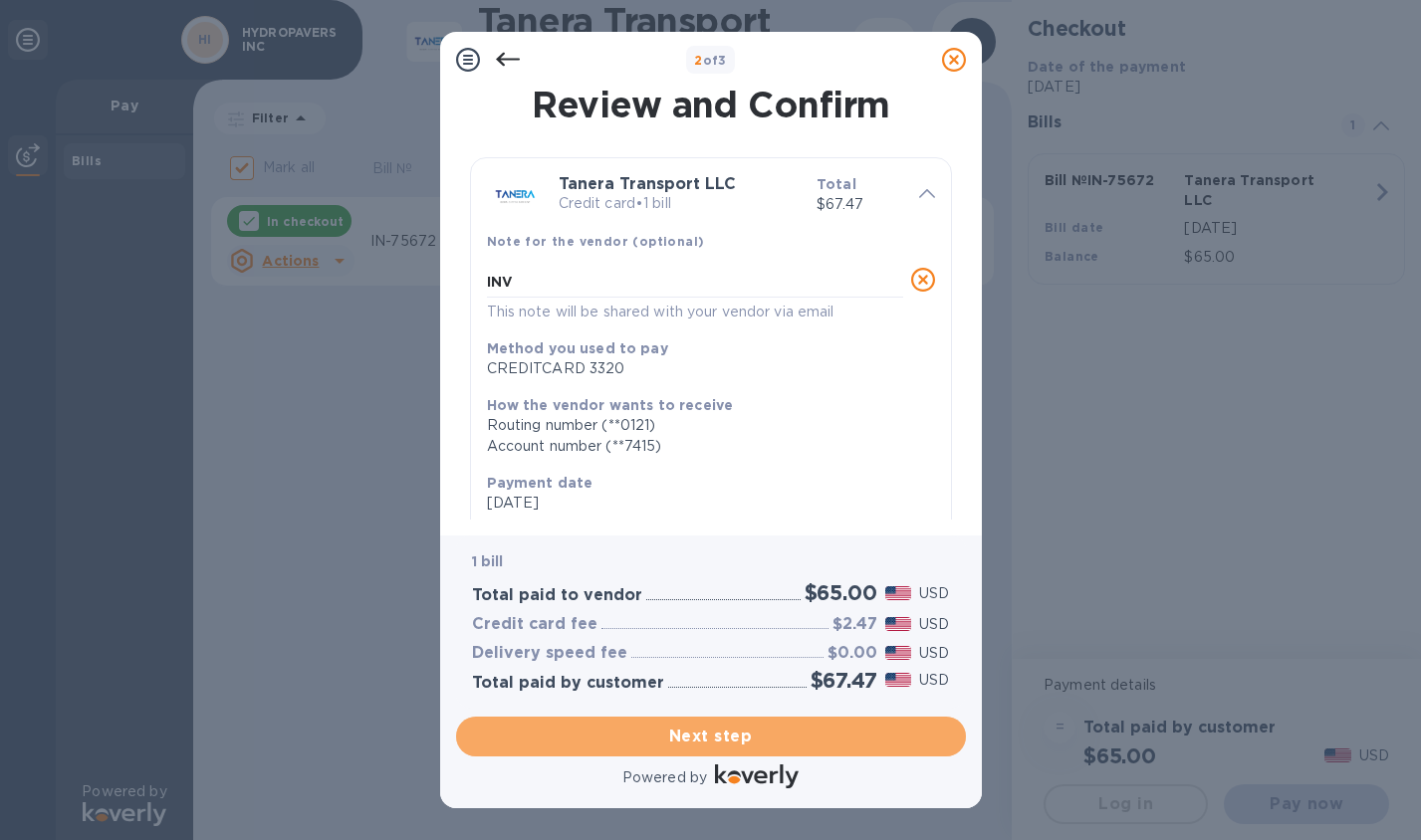 click on "Next step" at bounding box center (711, 736) 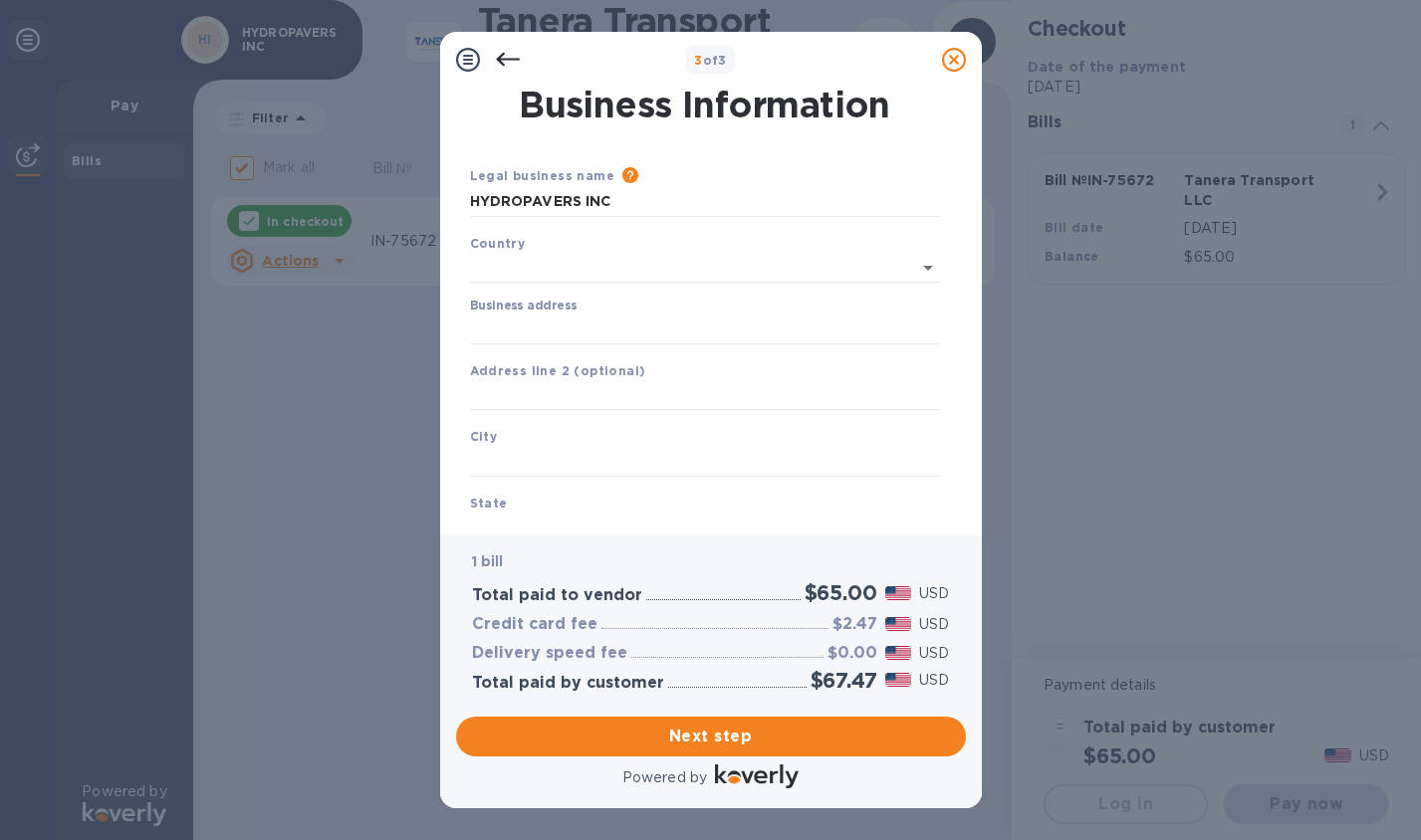 type on "[GEOGRAPHIC_DATA]" 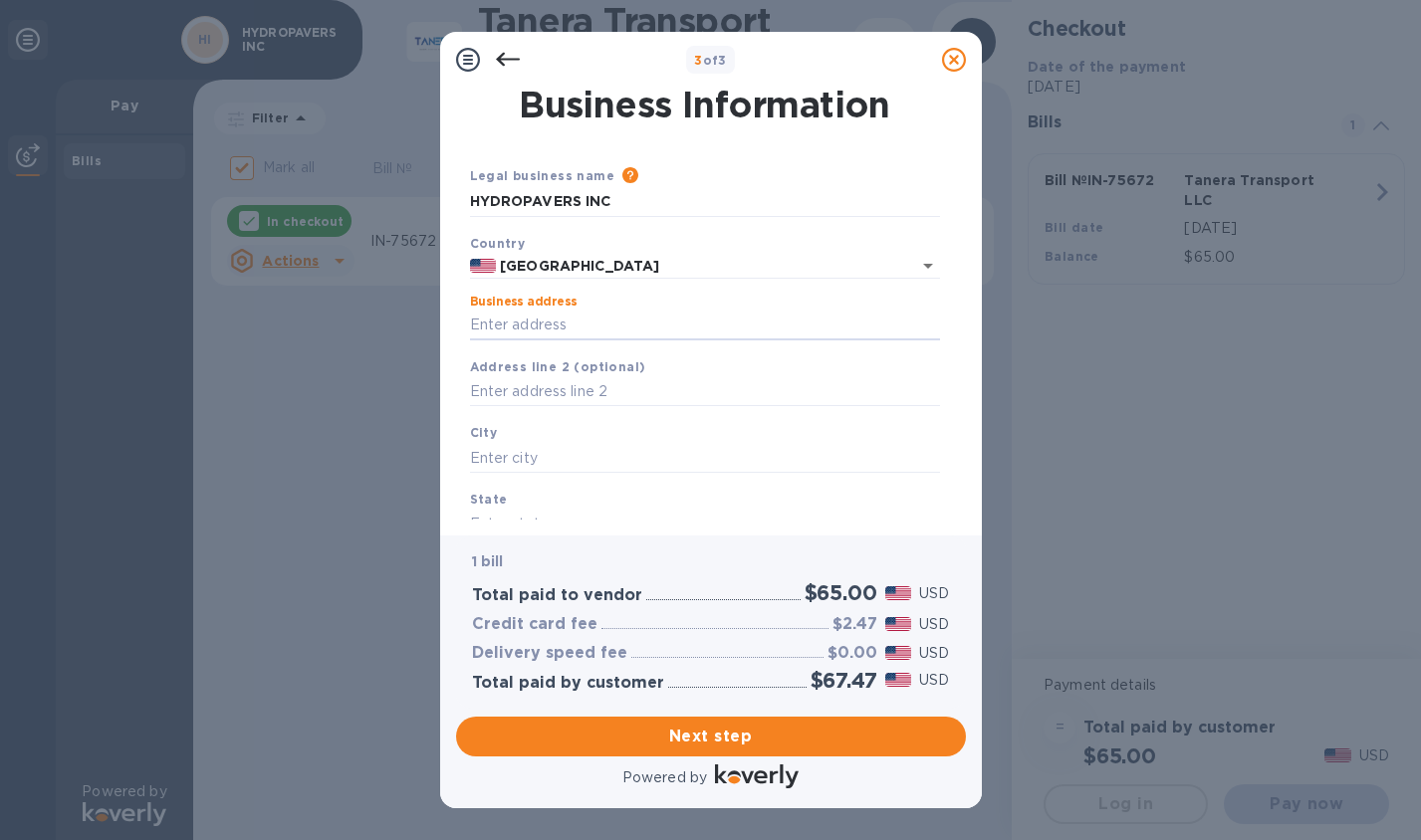 click on "Business address" at bounding box center (705, 325) 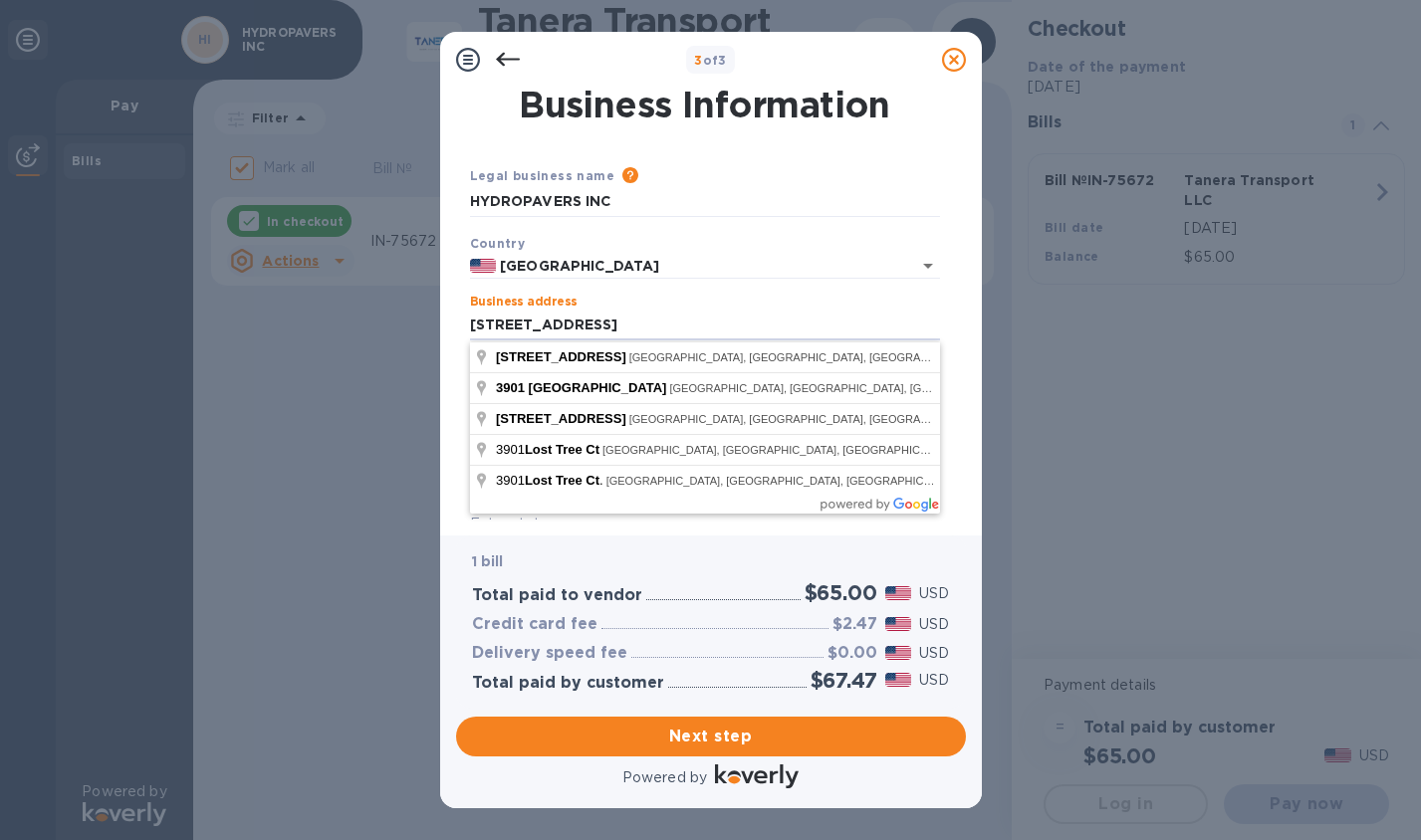 type on "[STREET_ADDRESS]" 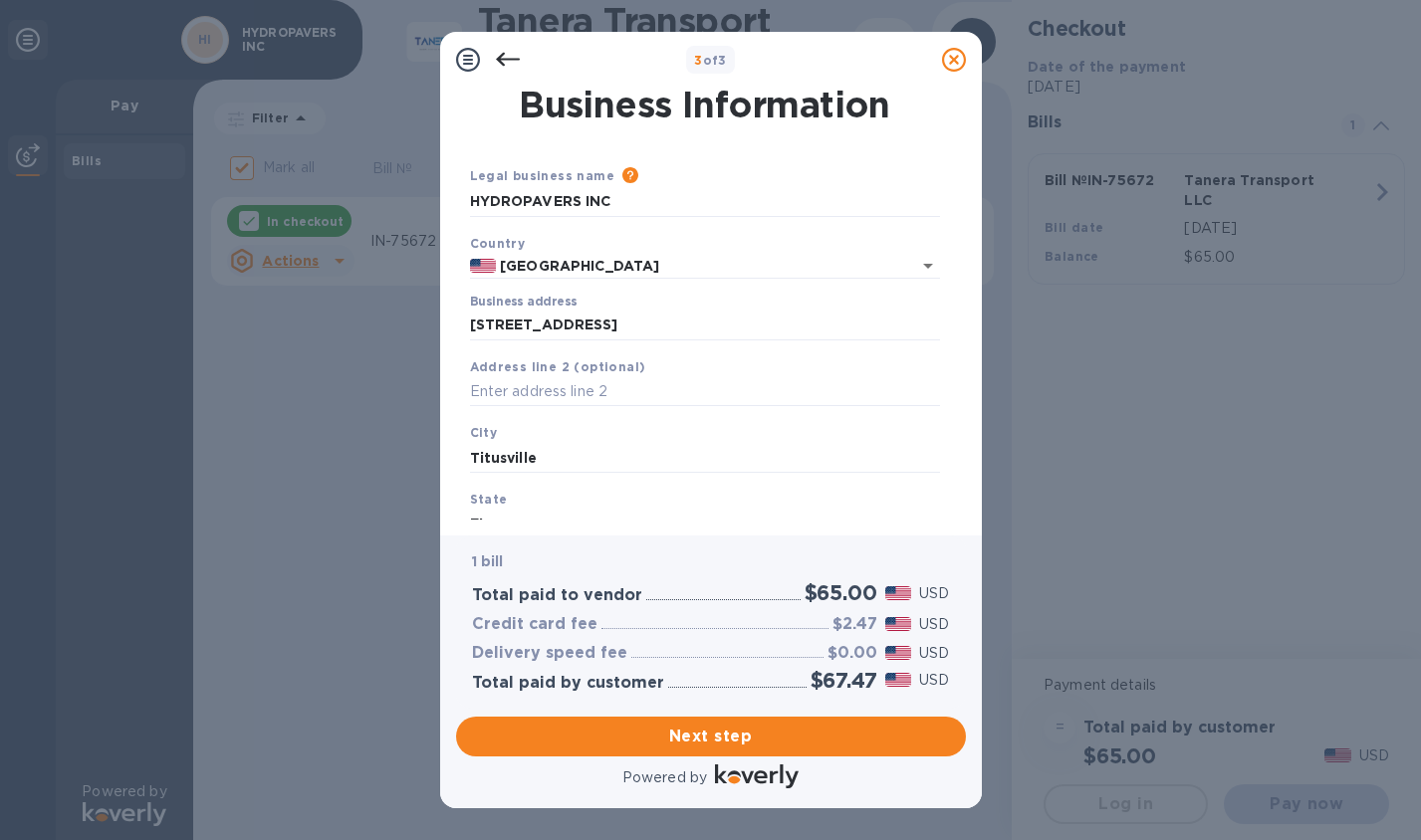 scroll, scrollTop: 135, scrollLeft: 0, axis: vertical 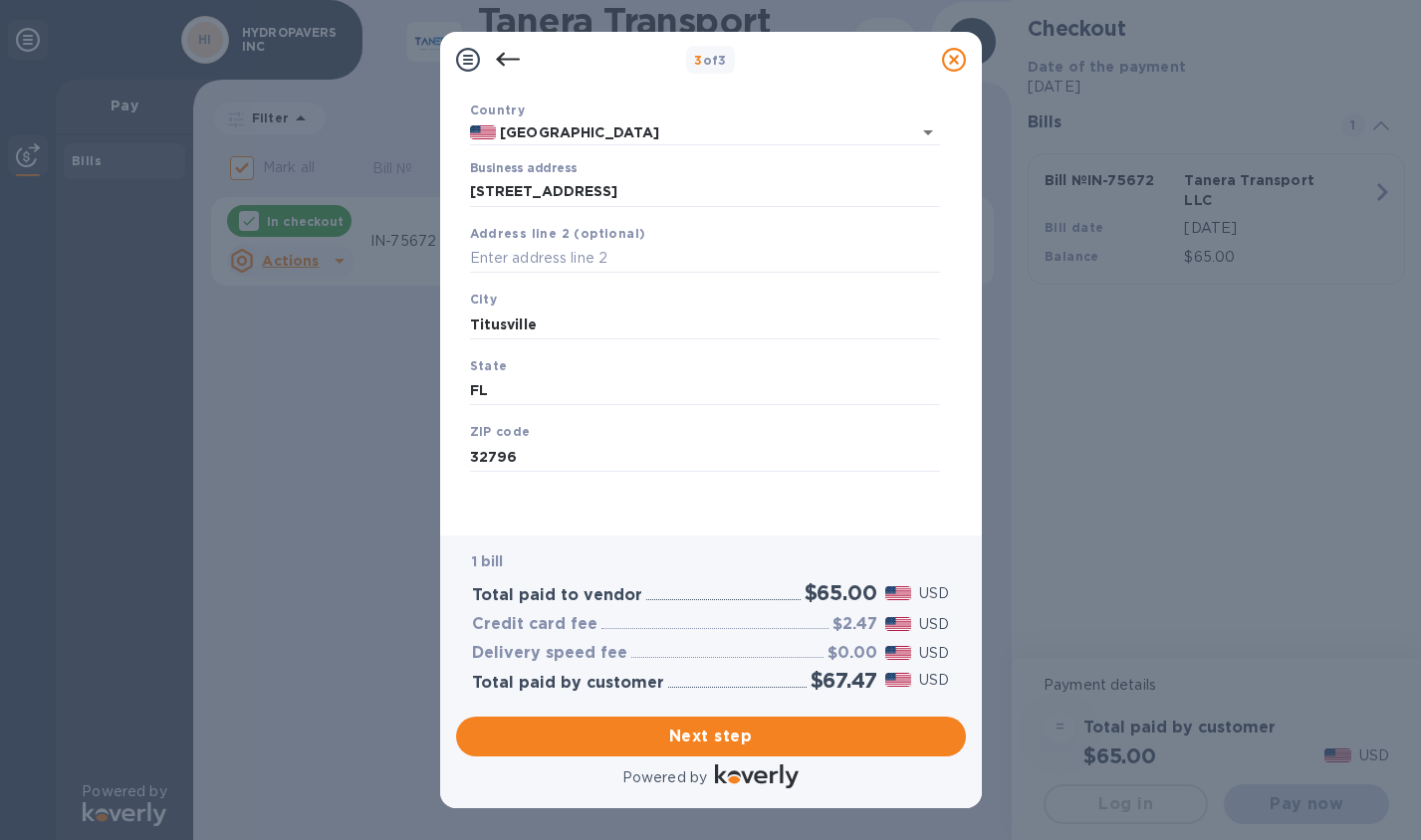 click on "Next step" at bounding box center (711, 736) 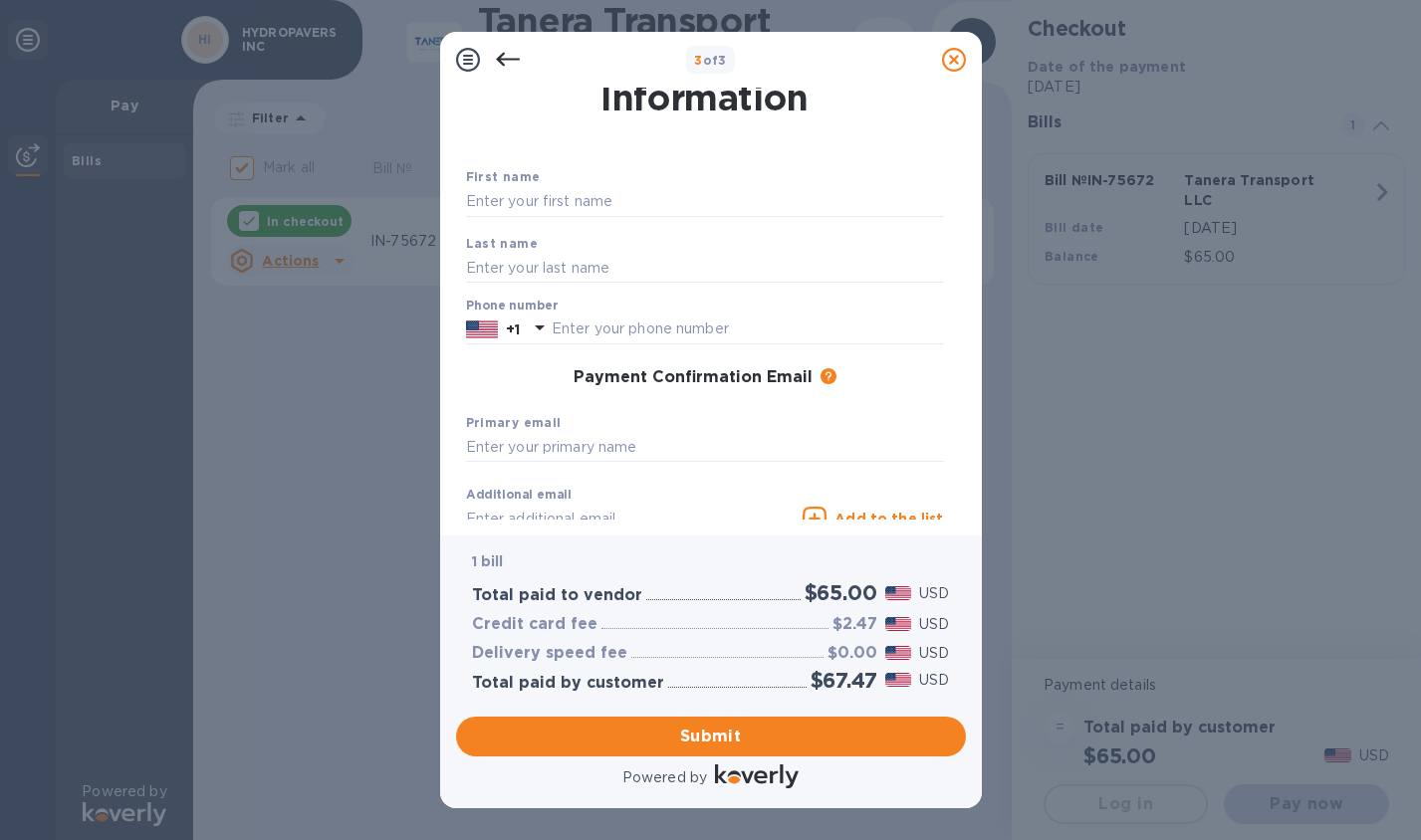 scroll, scrollTop: 0, scrollLeft: 0, axis: both 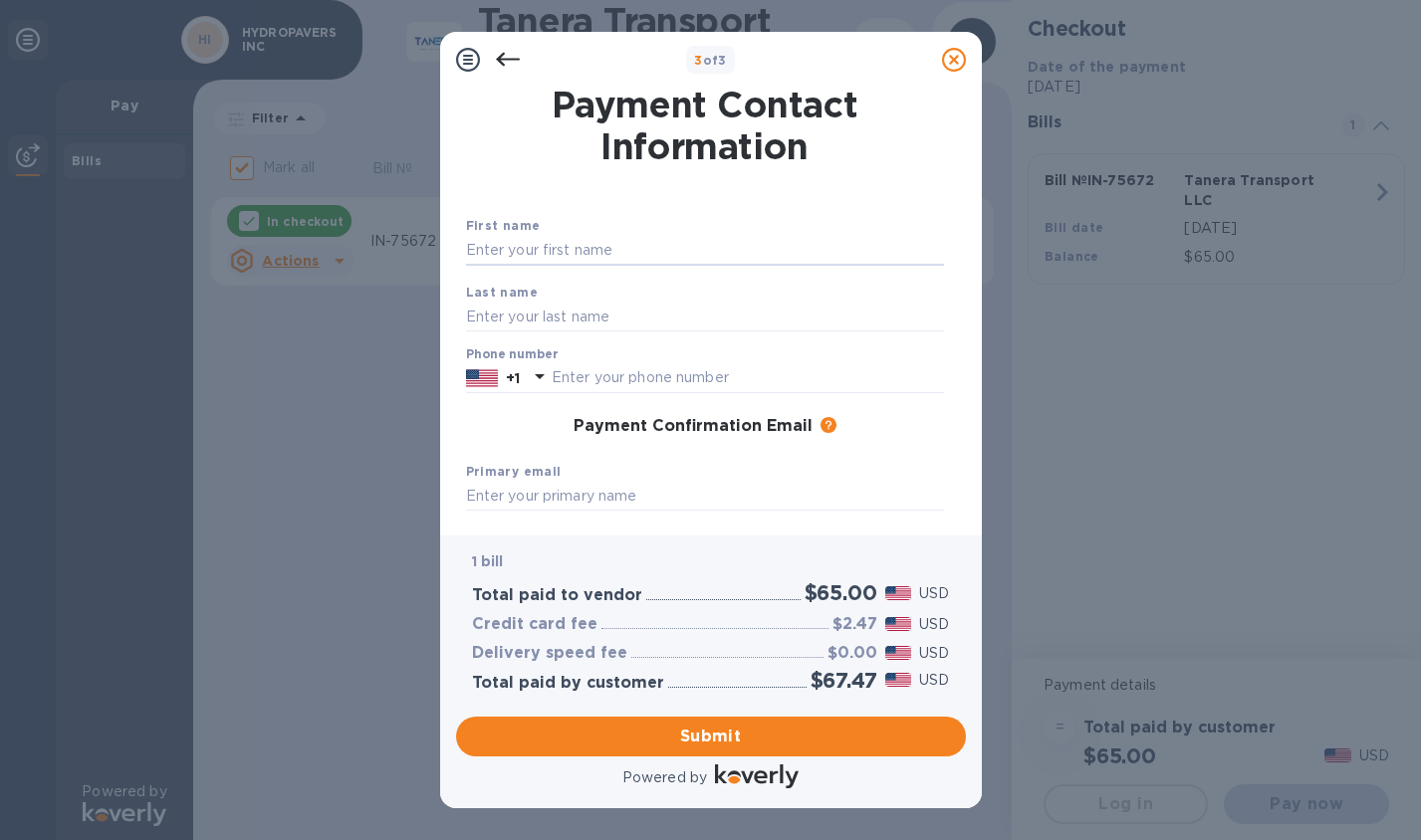 click at bounding box center (705, 251) 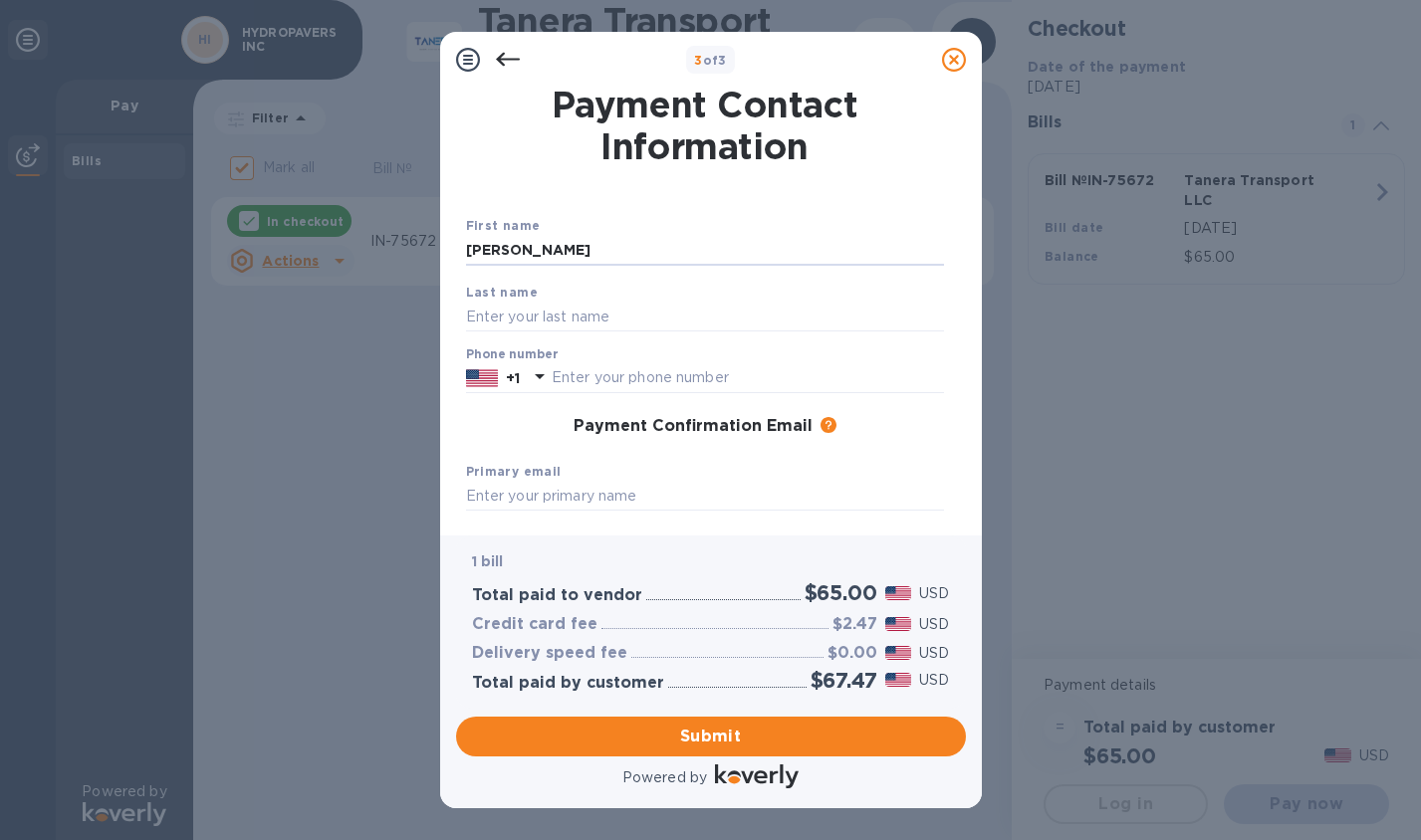 type on "[PERSON_NAME]" 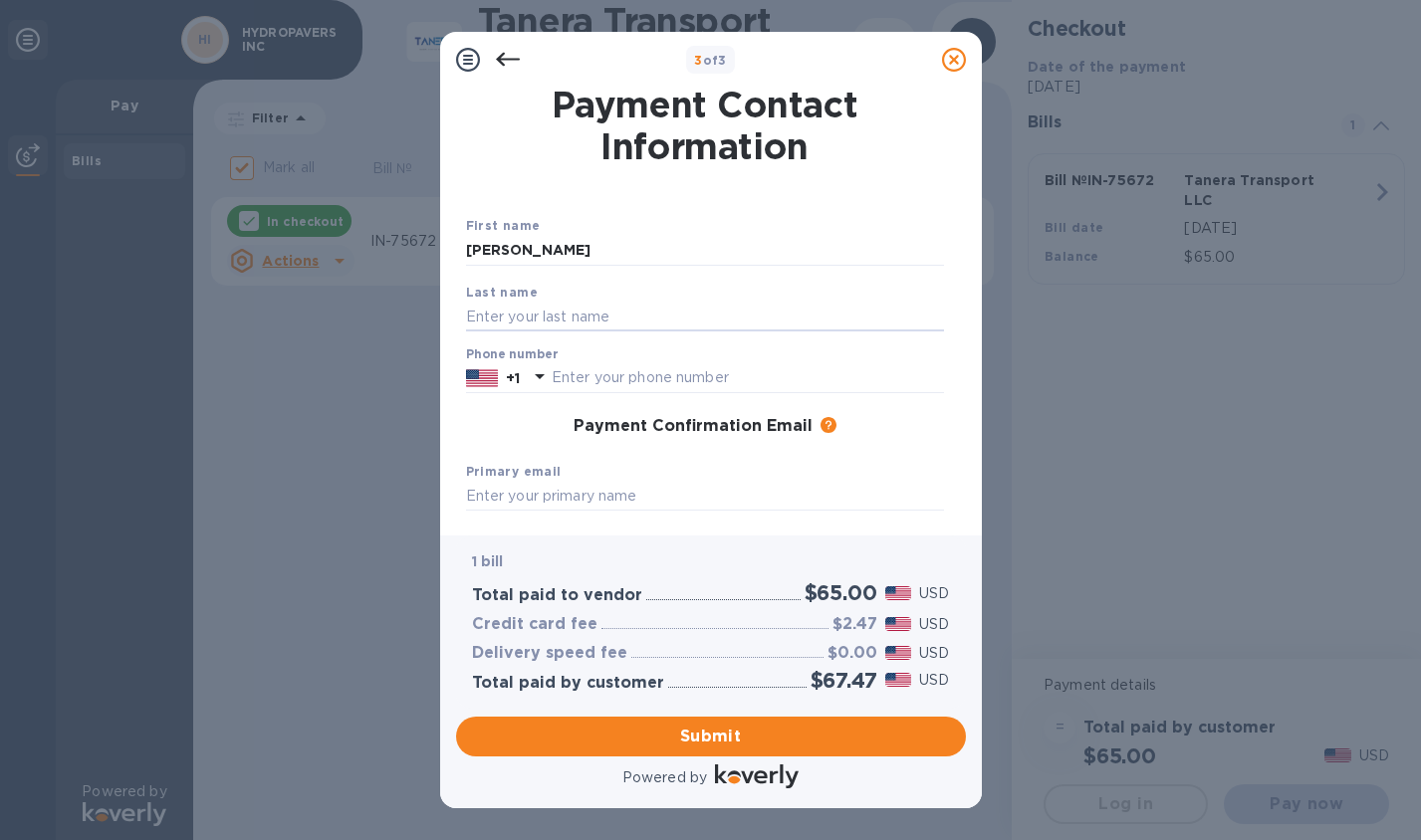 click at bounding box center (705, 316) 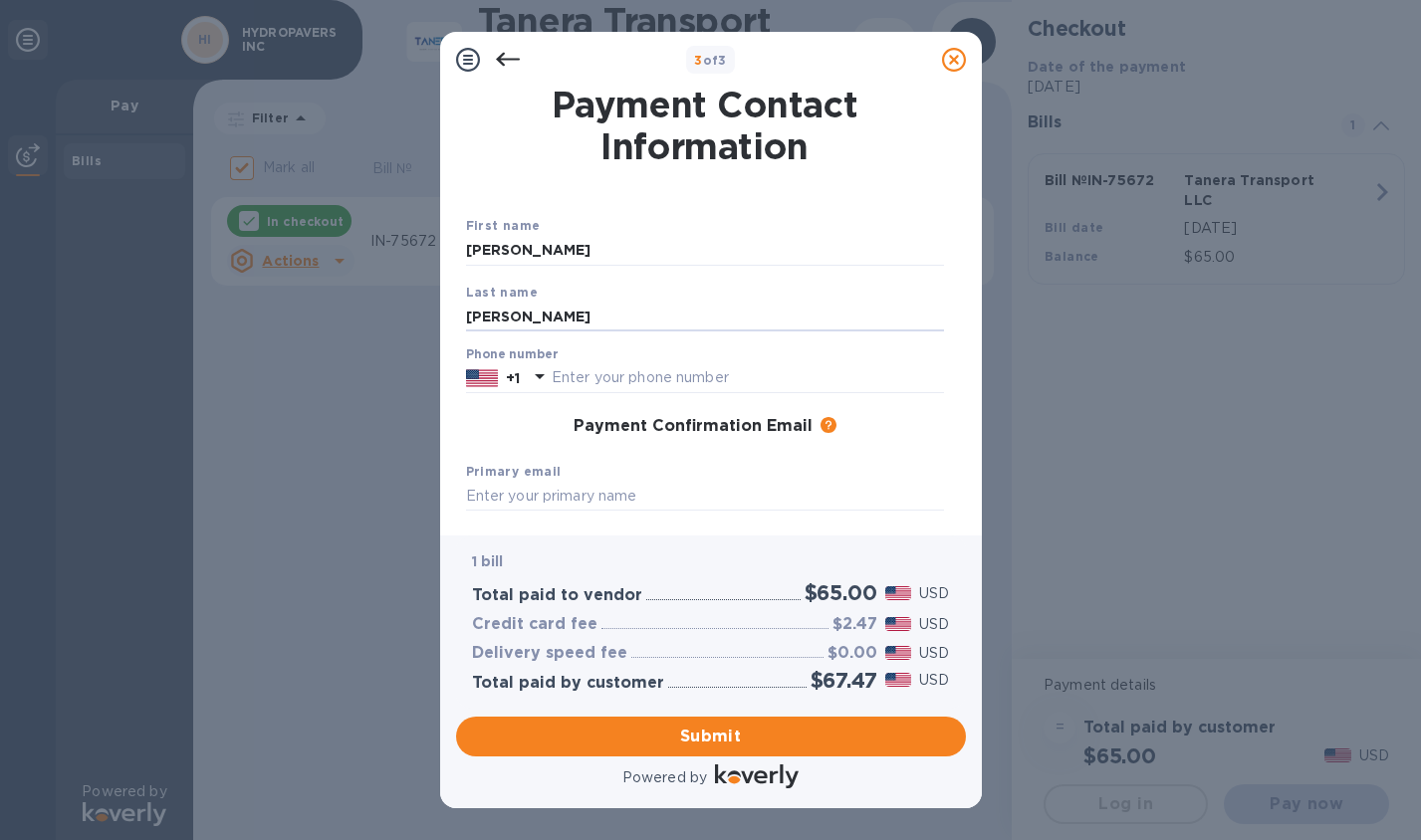 type on "[PERSON_NAME]" 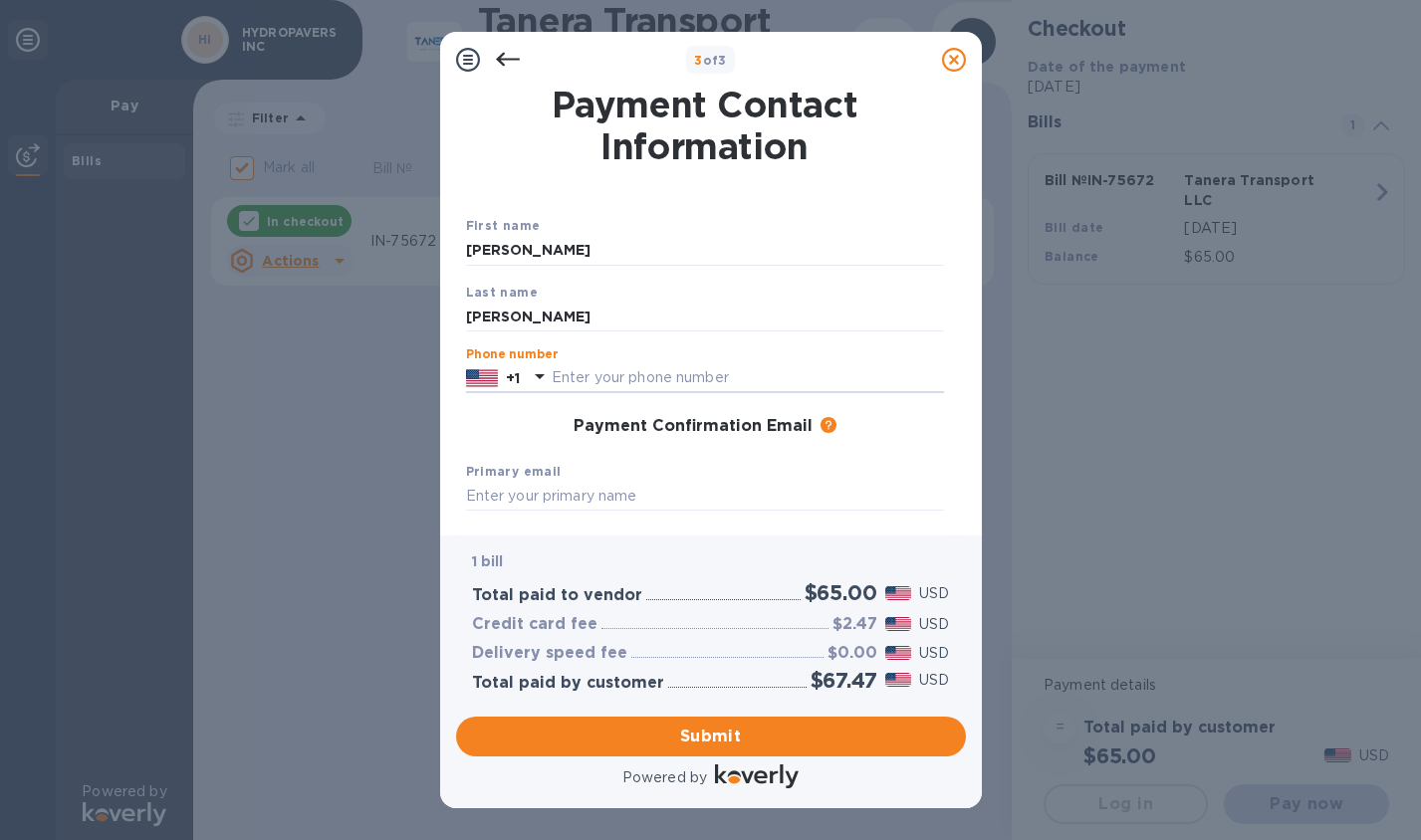 click at bounding box center (748, 378) 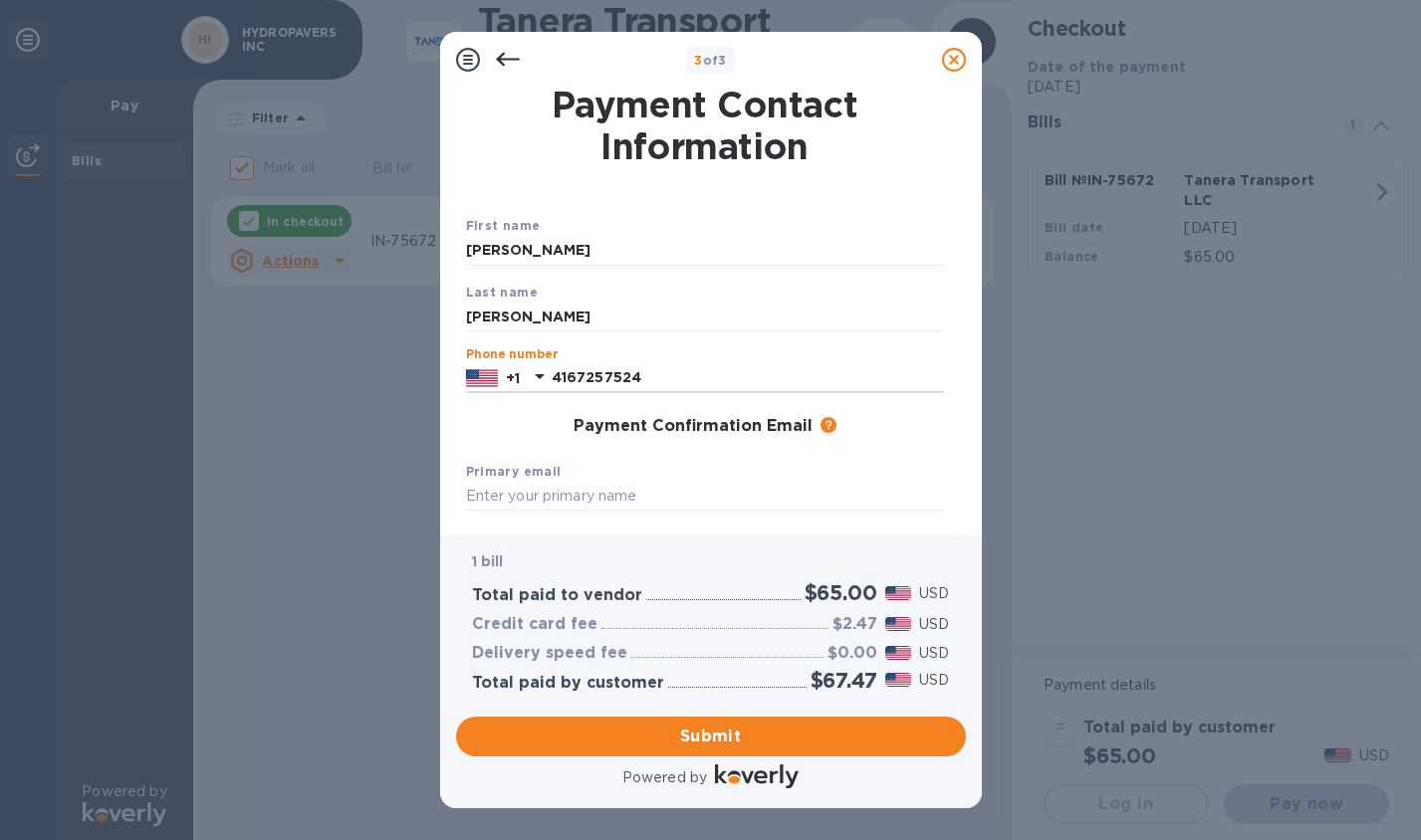 click on "Payment Contact Information First name [PERSON_NAME] name [PERSON_NAME] Phone number [PHONE_NUMBER] Payment Confirmation Email The added email addresses will be used to send the payment confirmation. Primary email Additional email Email address will be added to the list of emails Add to the list Added additional emails Submit" at bounding box center [711, 312] 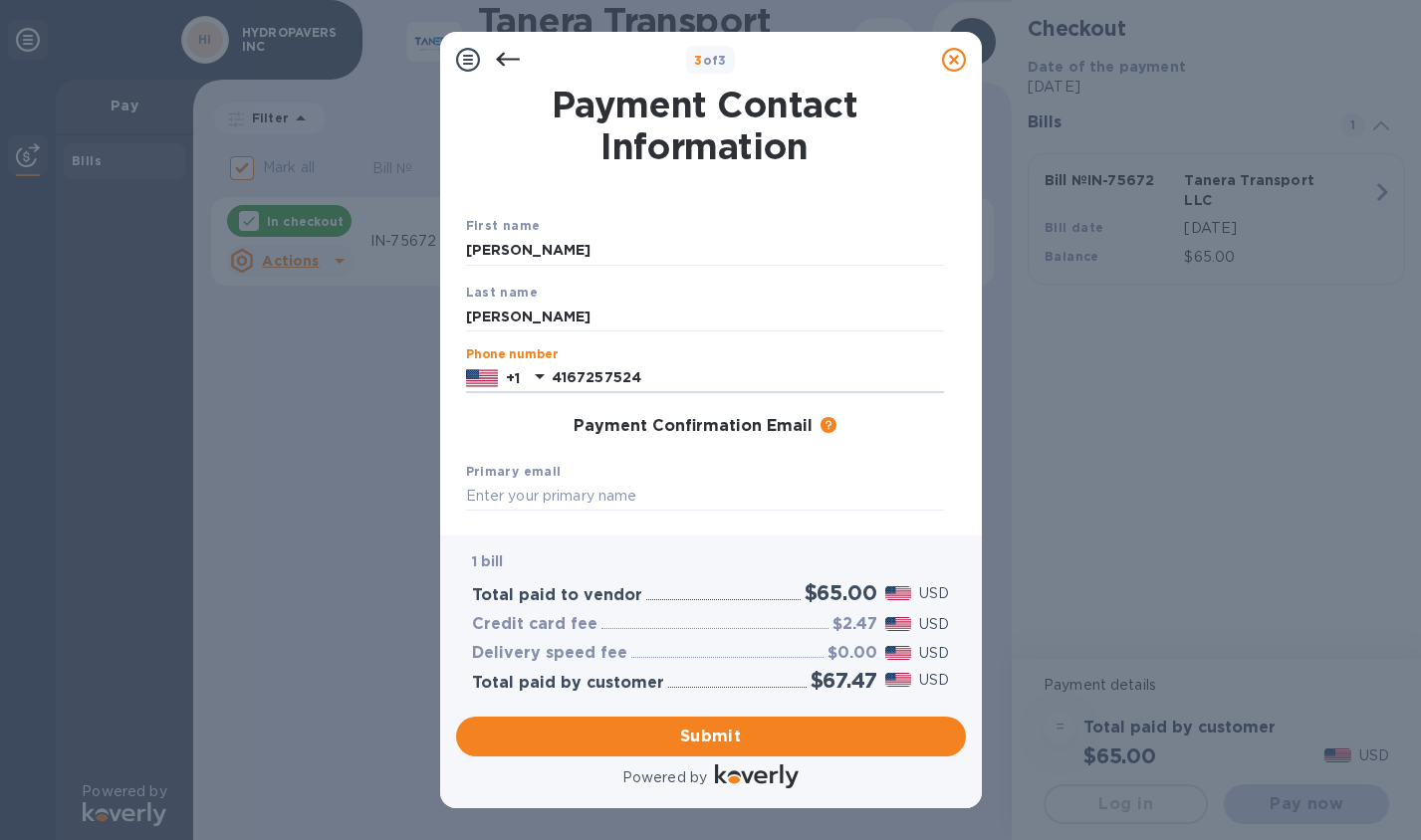 type on "4167257524" 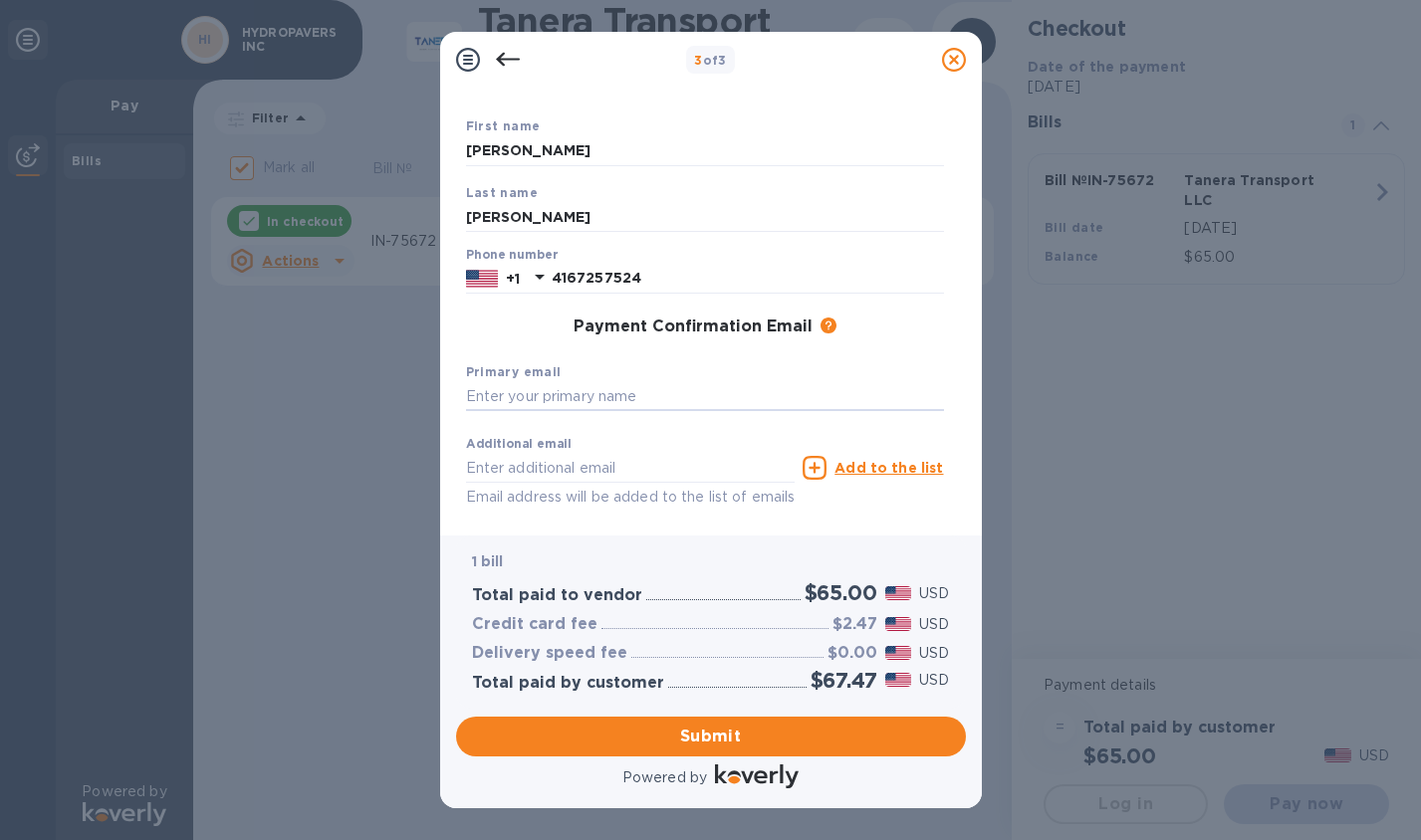 click at bounding box center [705, 397] 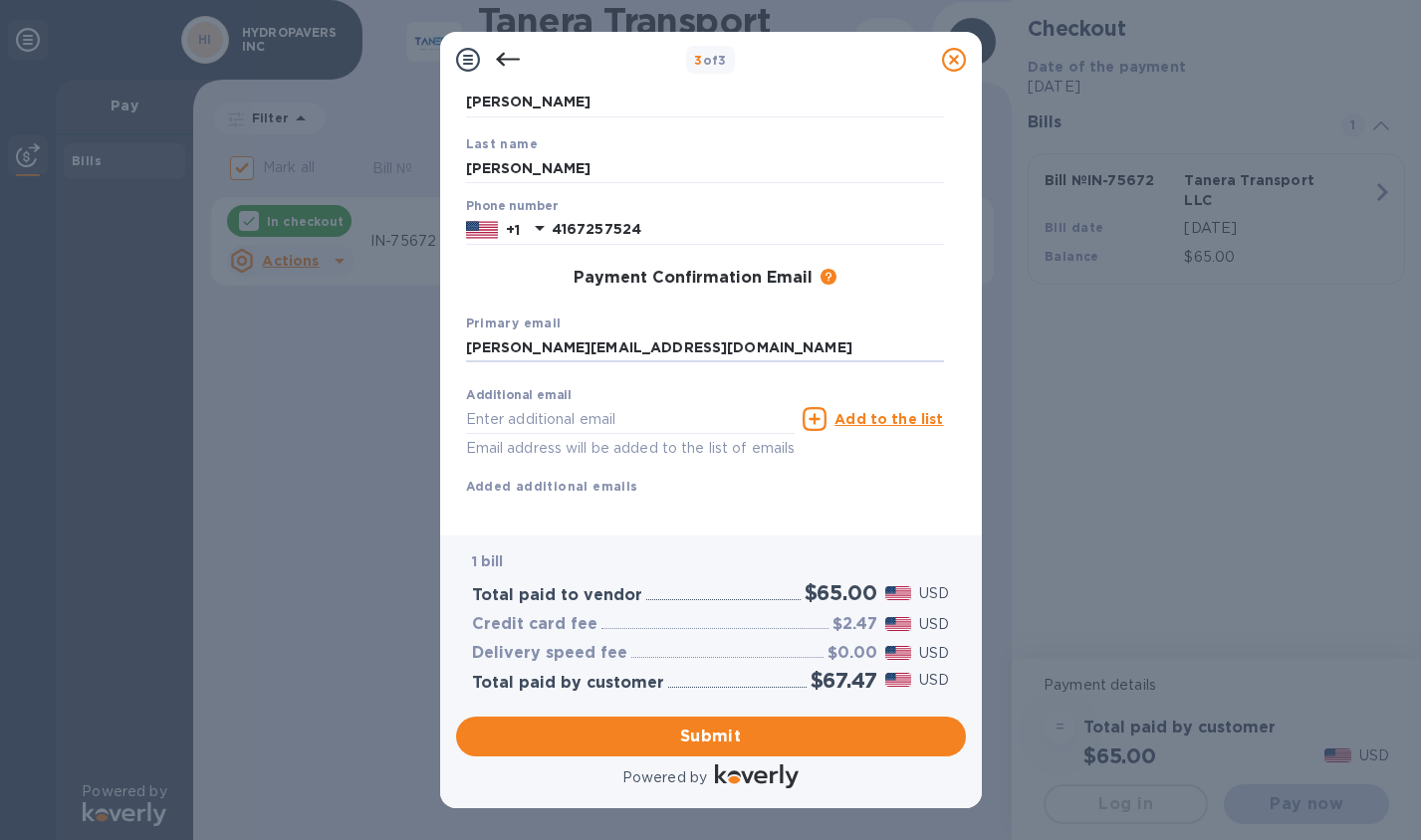 scroll, scrollTop: 182, scrollLeft: 0, axis: vertical 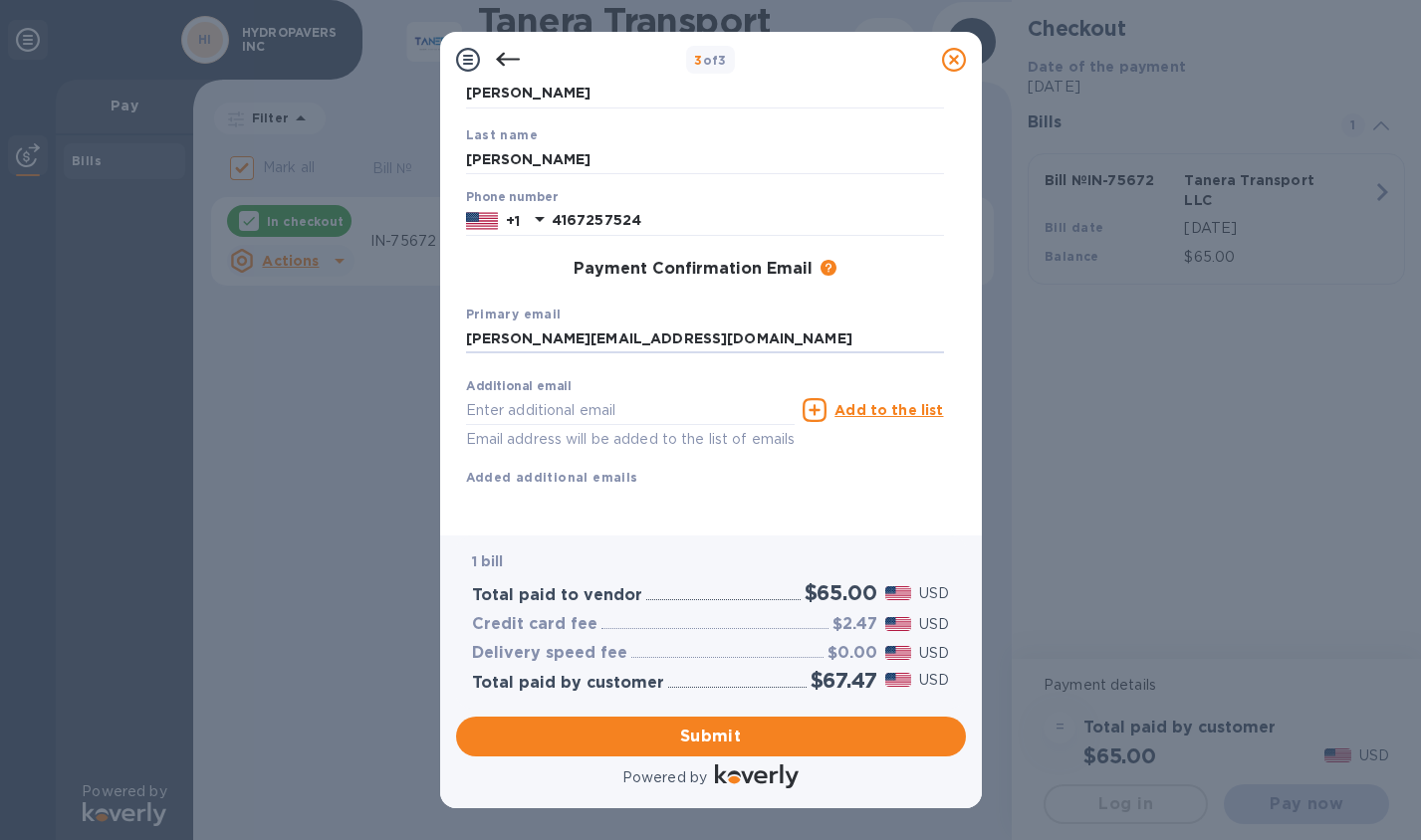 type on "[PERSON_NAME][EMAIL_ADDRESS][DOMAIN_NAME]" 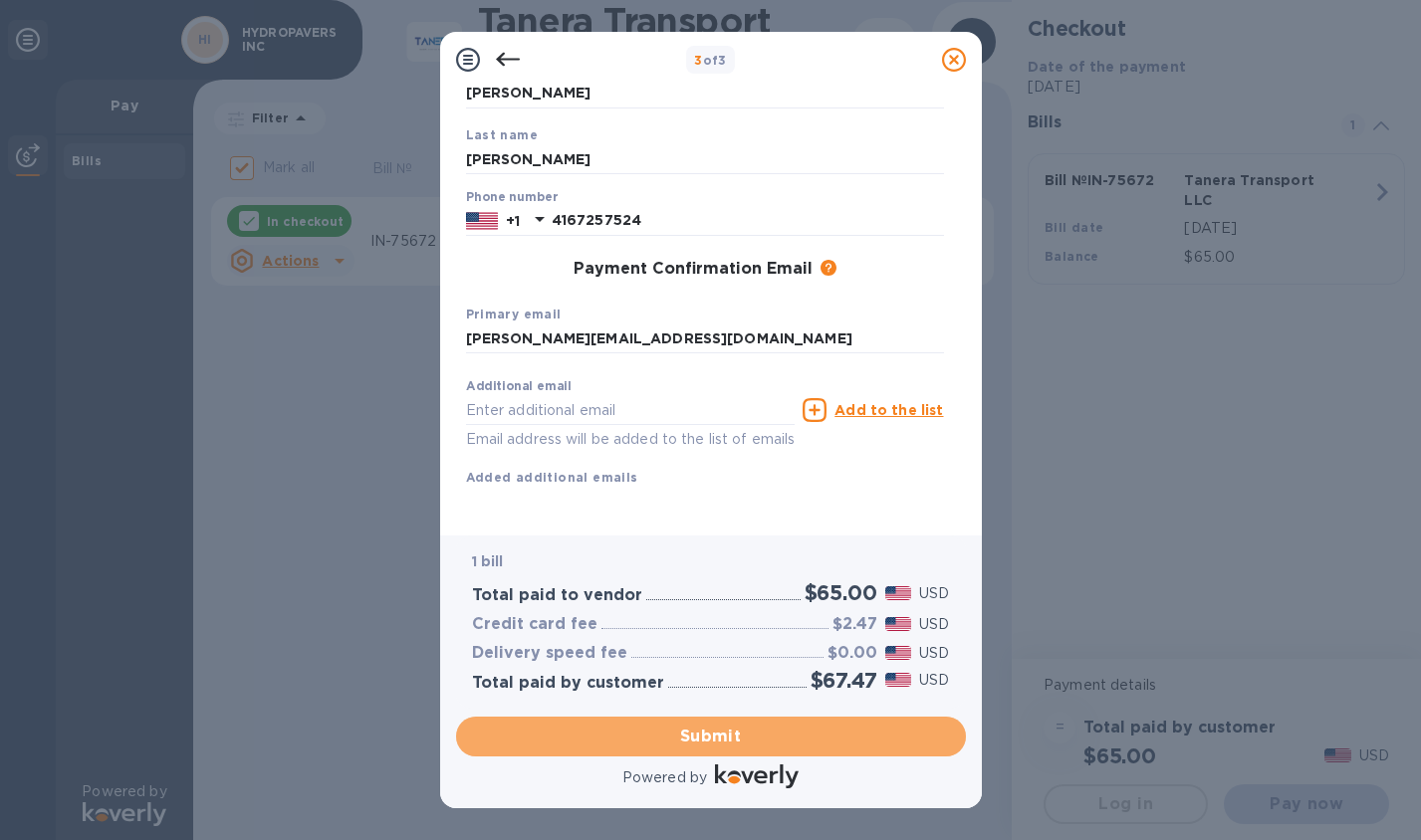 click on "Submit" at bounding box center [711, 736] 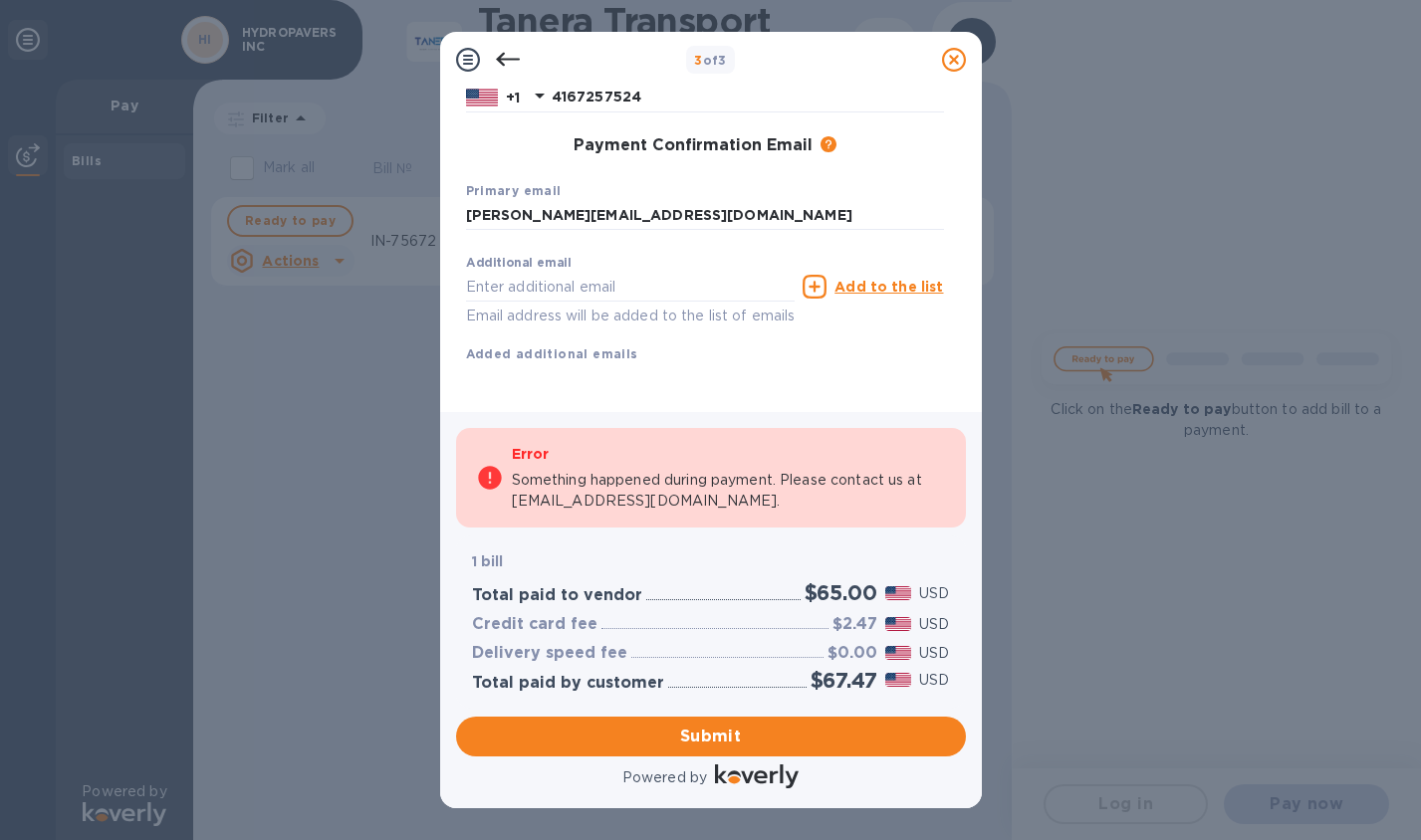 scroll, scrollTop: 307, scrollLeft: 0, axis: vertical 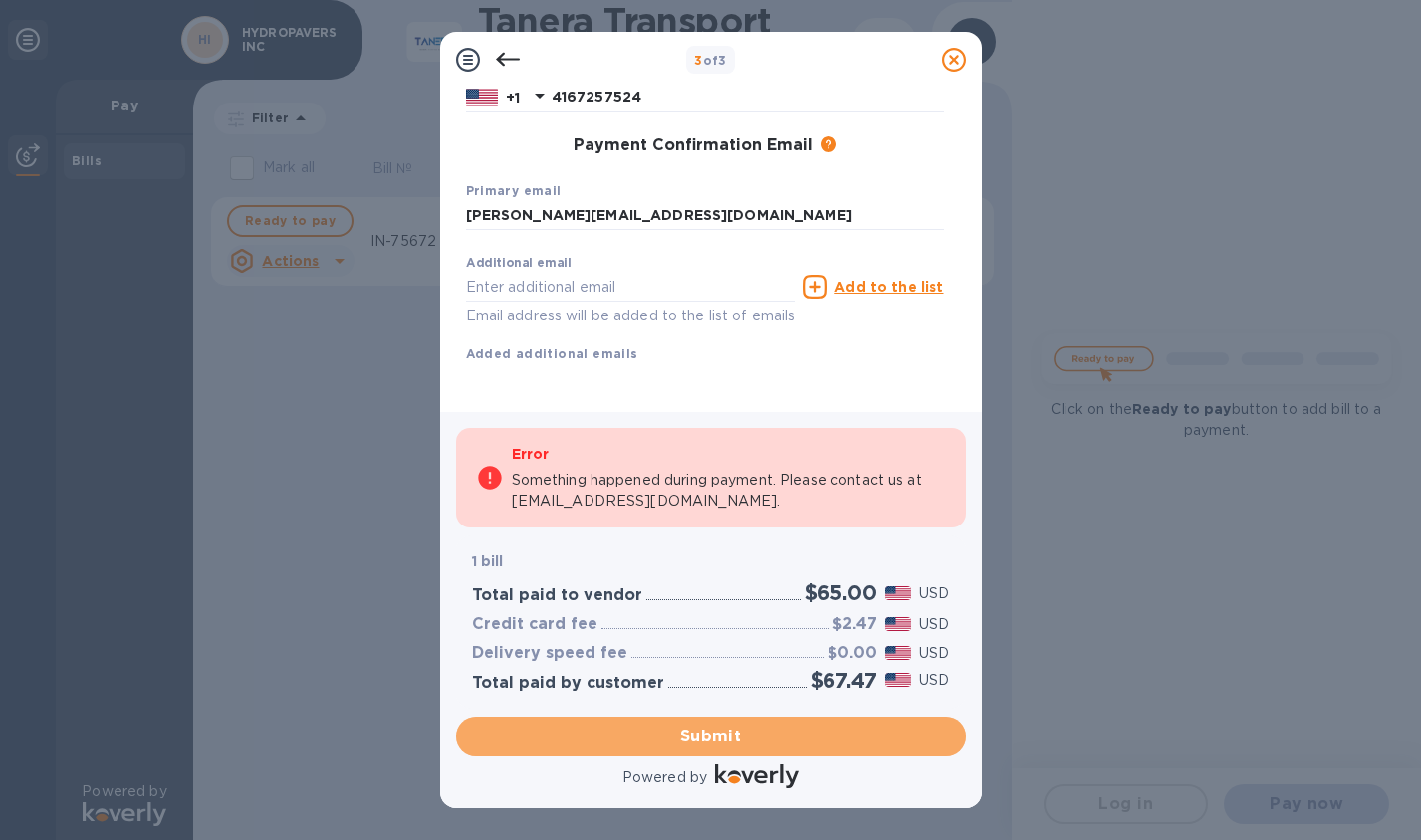 click on "Submit" at bounding box center [711, 736] 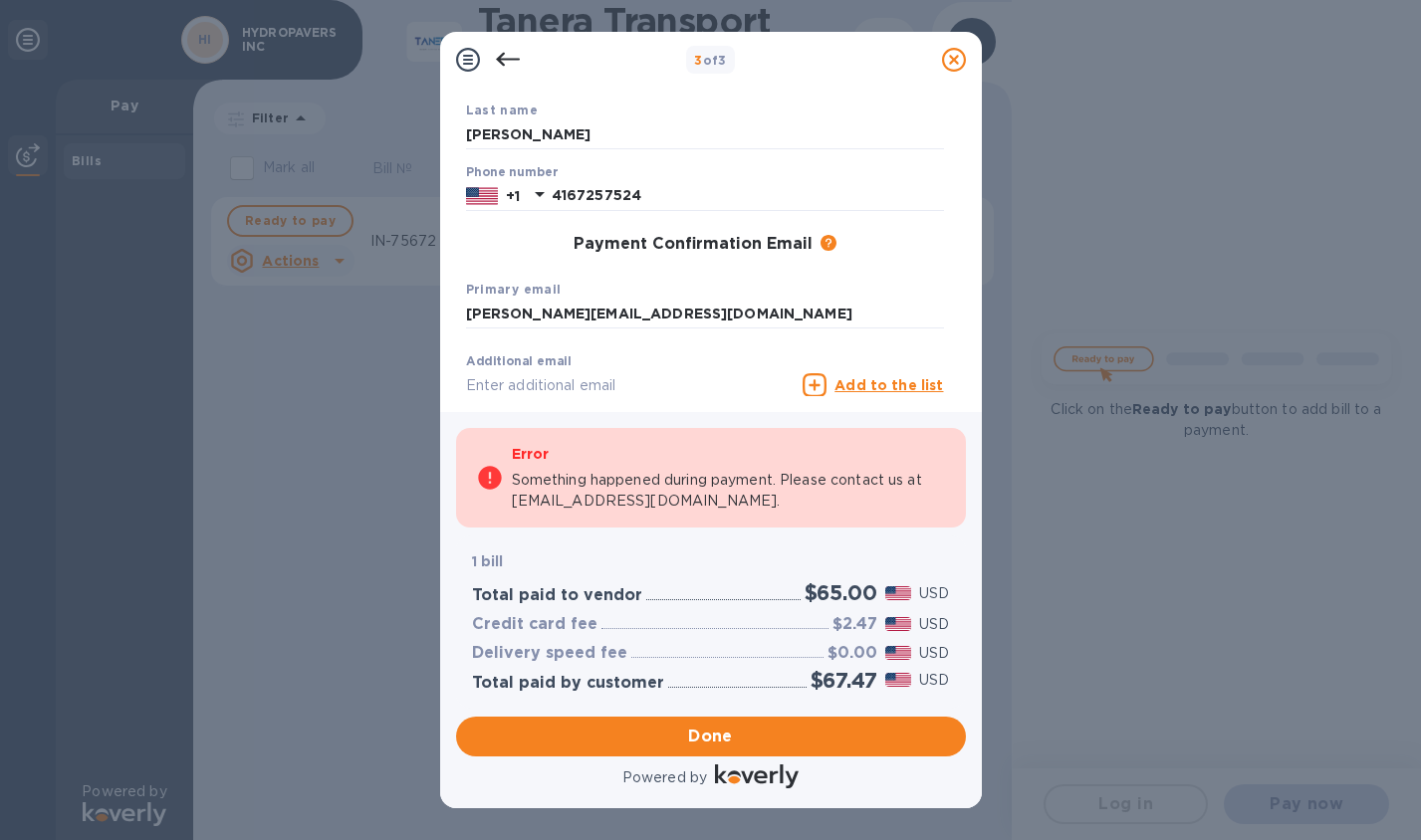 scroll, scrollTop: 307, scrollLeft: 0, axis: vertical 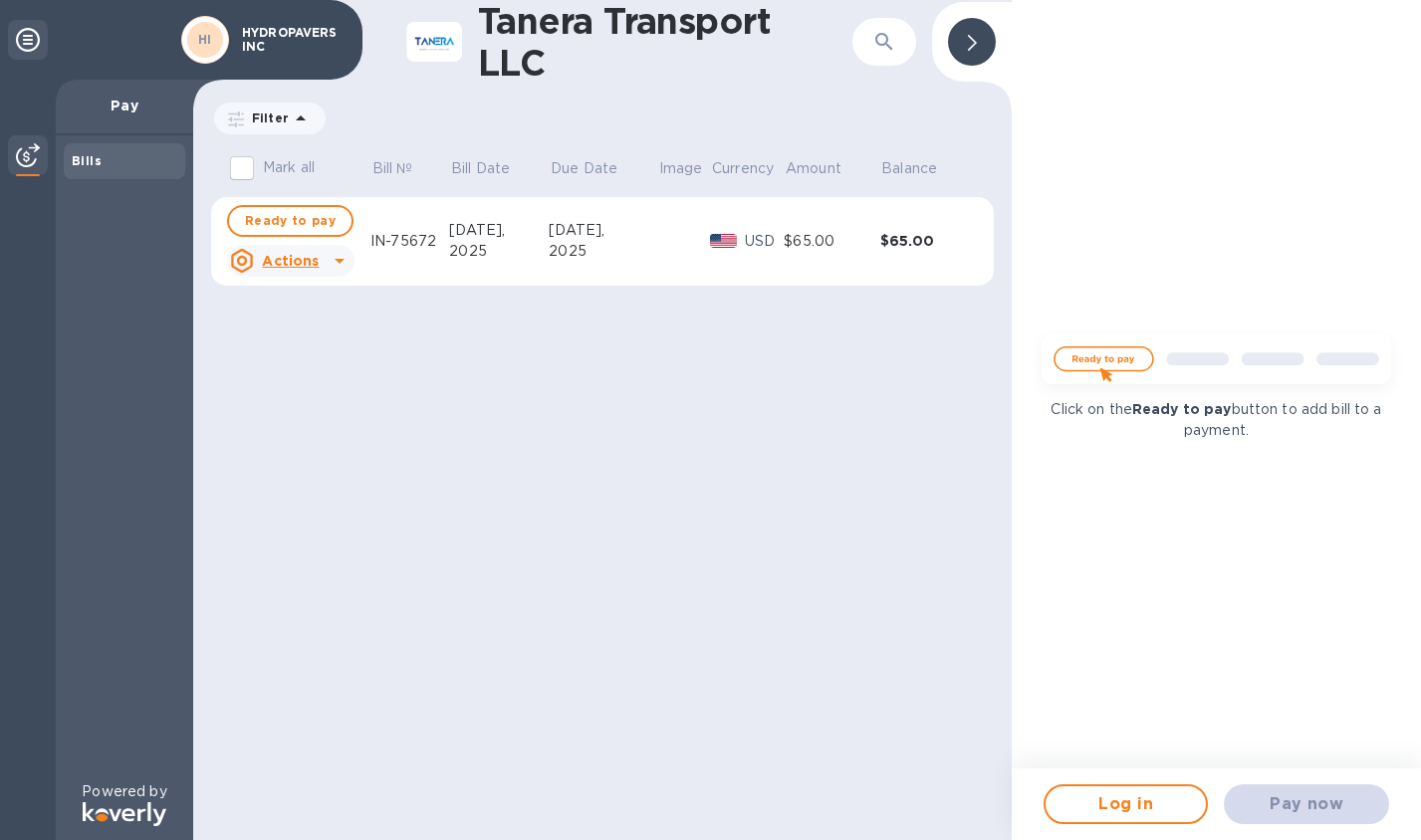 click on "Mark all" at bounding box center [242, 168] 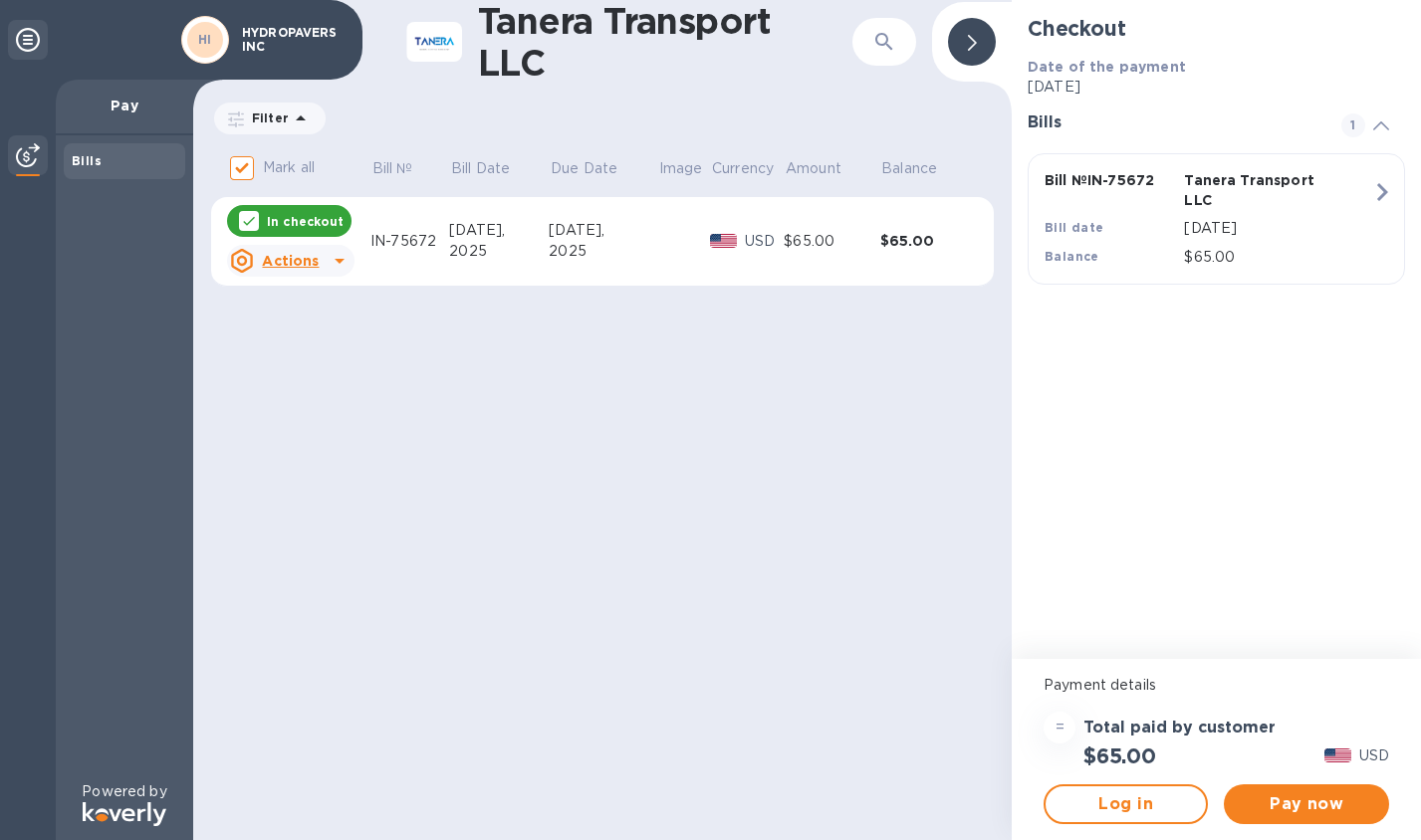 click on "Pay now" at bounding box center [1305, 804] 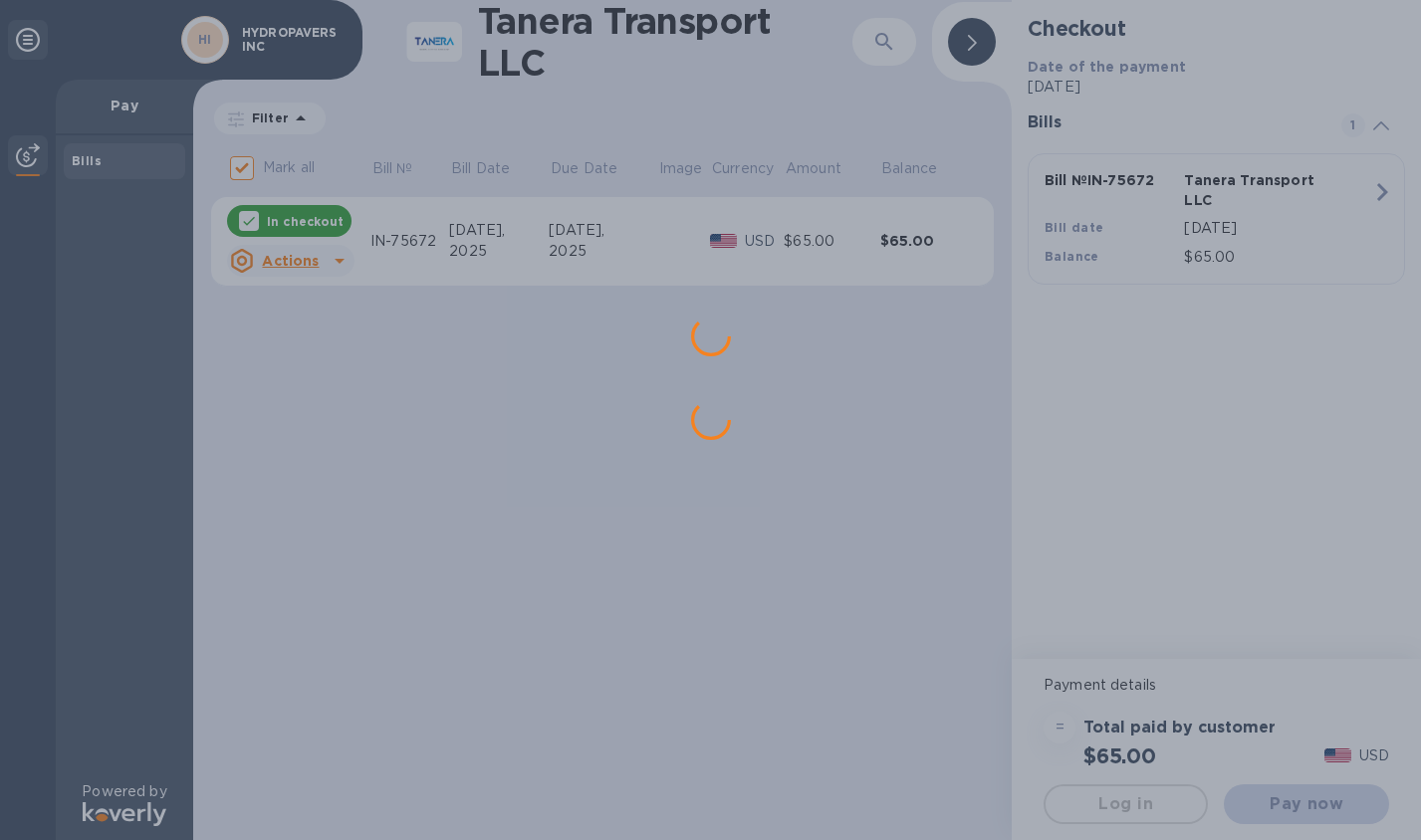scroll, scrollTop: 0, scrollLeft: 0, axis: both 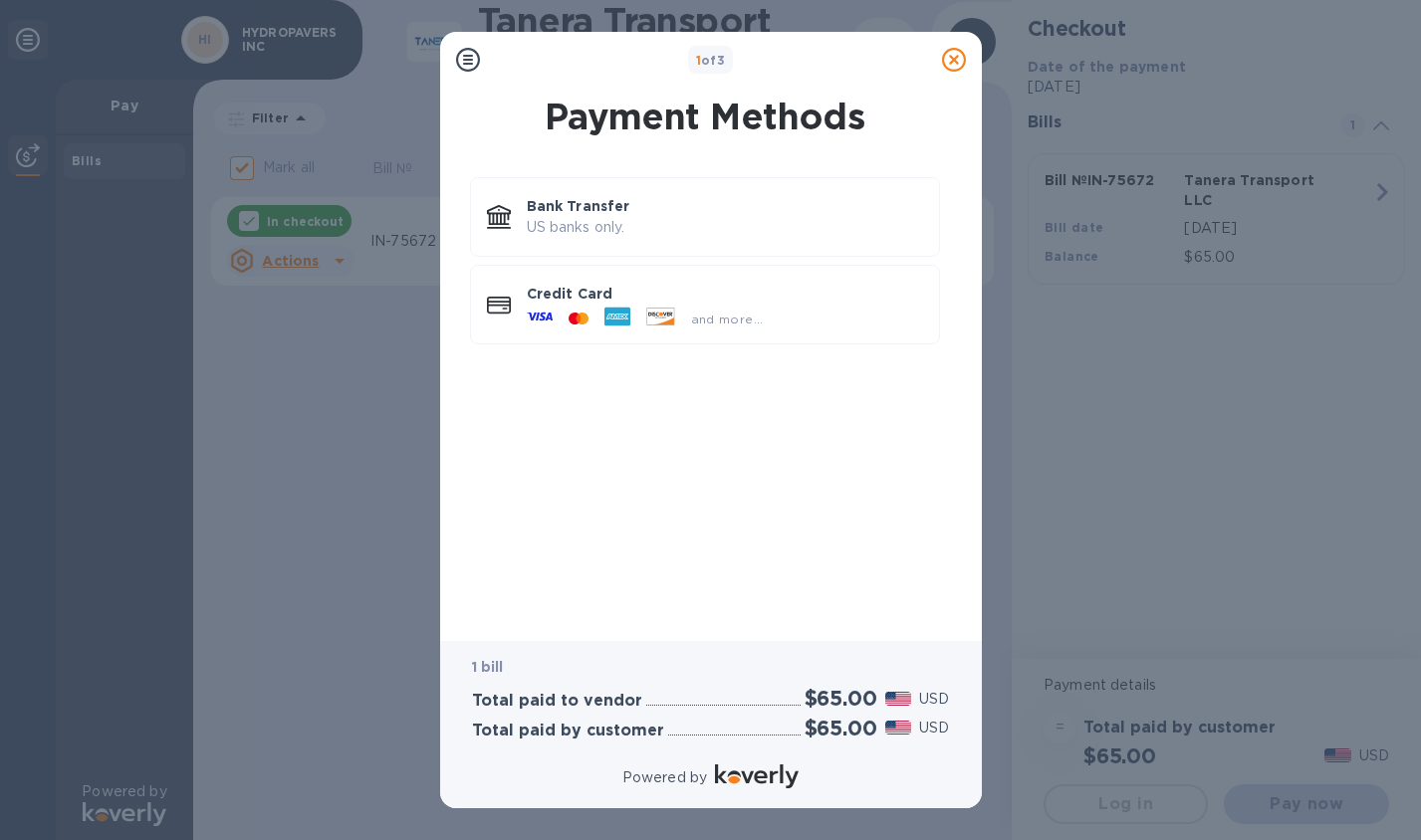 click at bounding box center [660, 318] 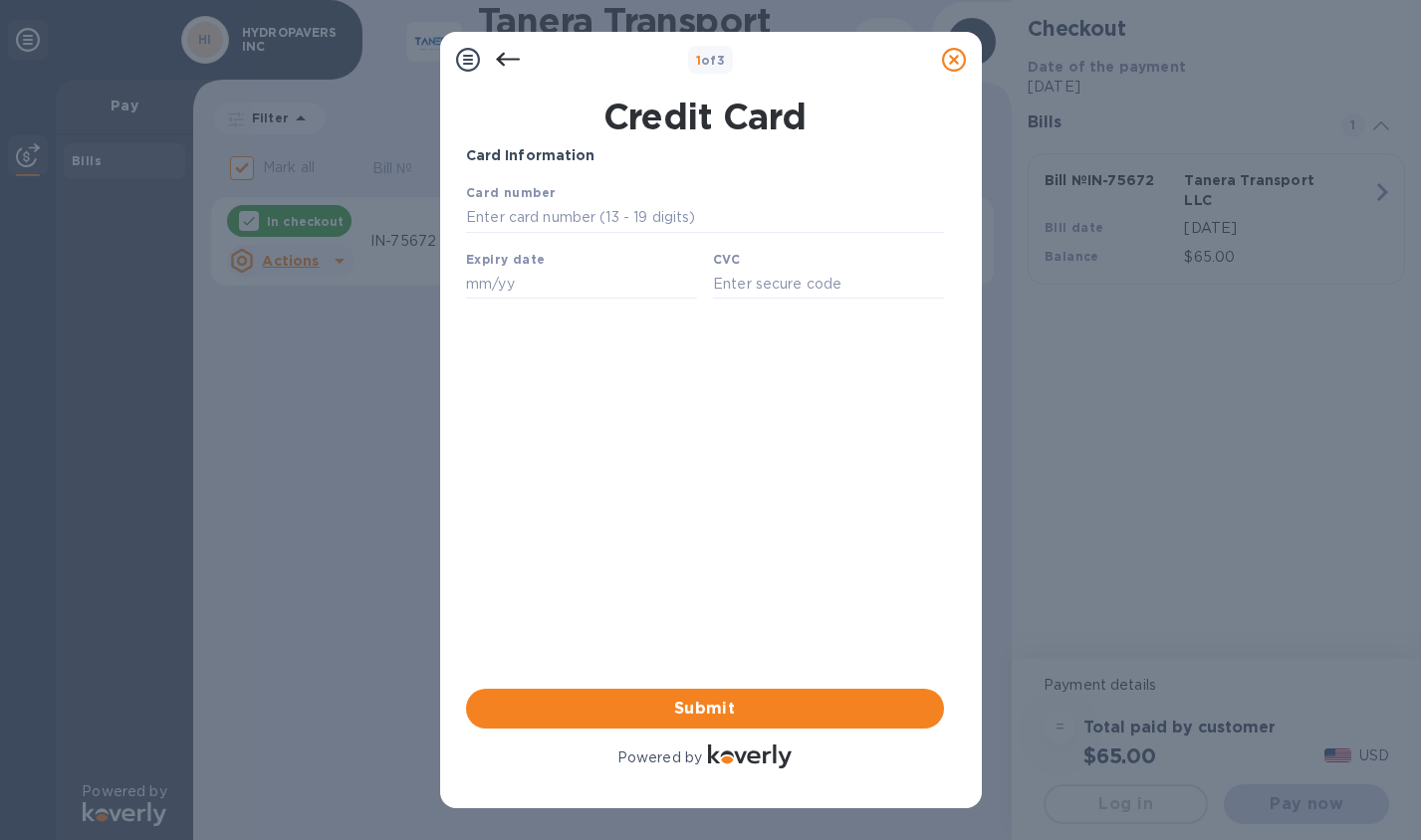 scroll, scrollTop: 0, scrollLeft: 0, axis: both 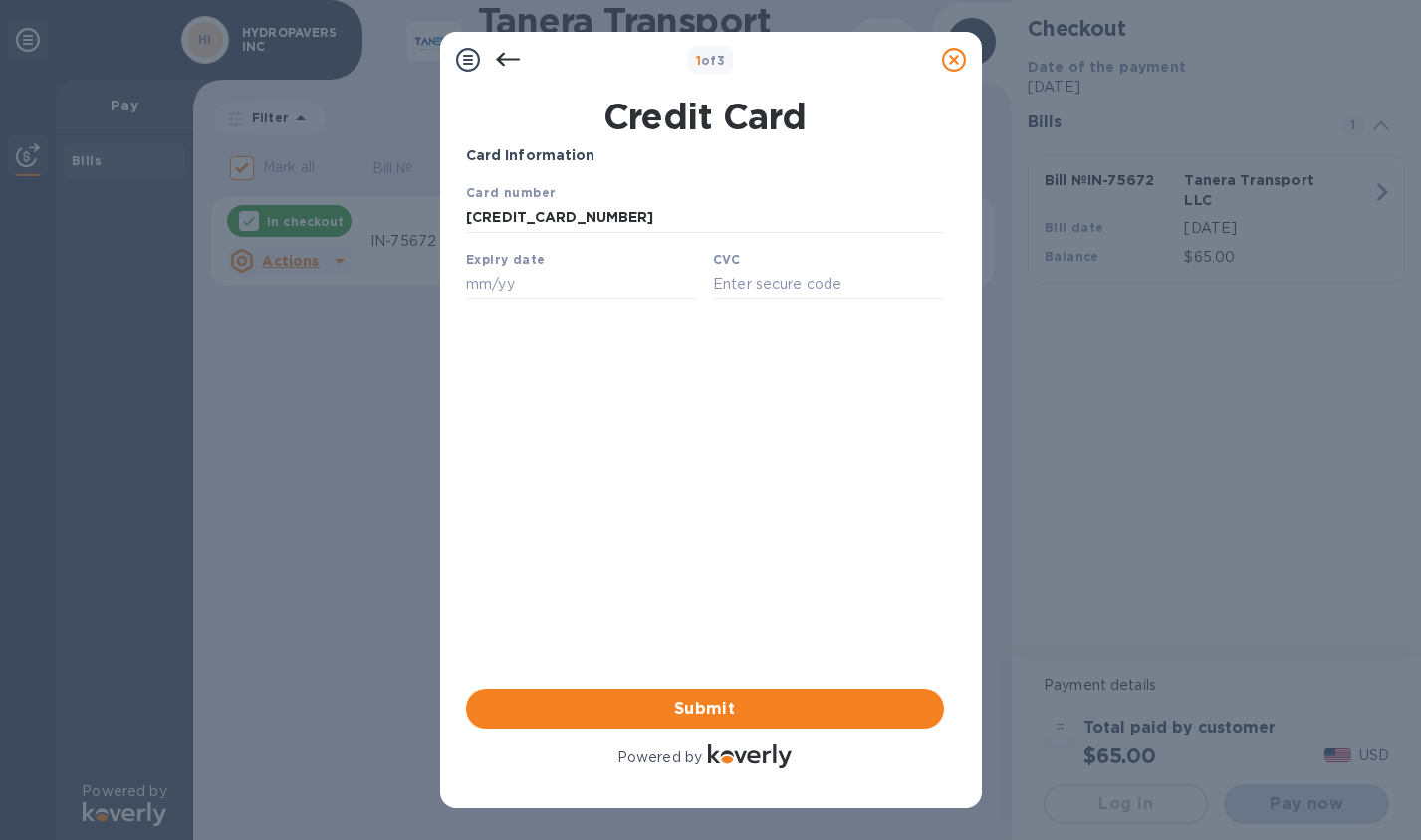 type on "[CREDIT_CARD_NUMBER]" 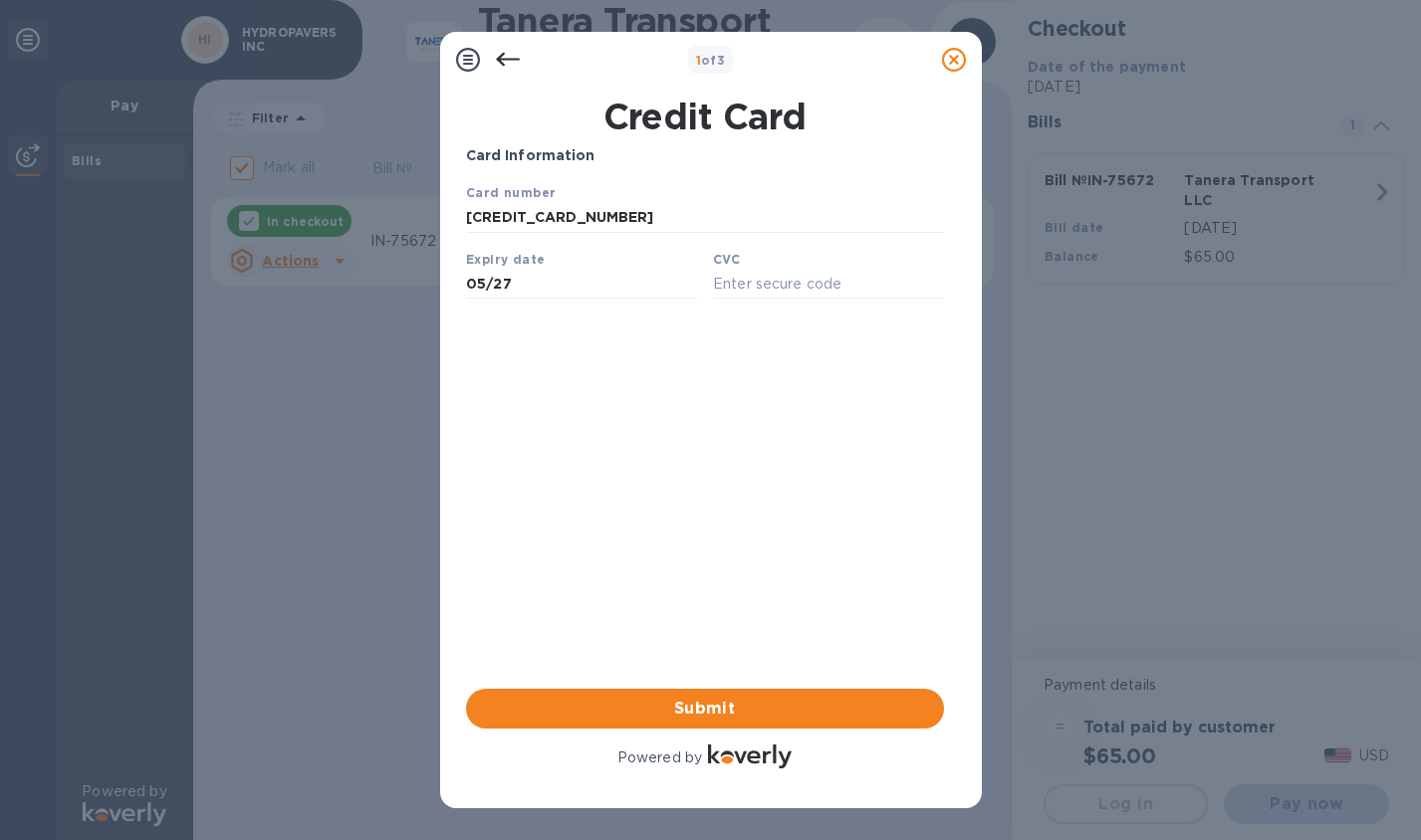 type on "05/27" 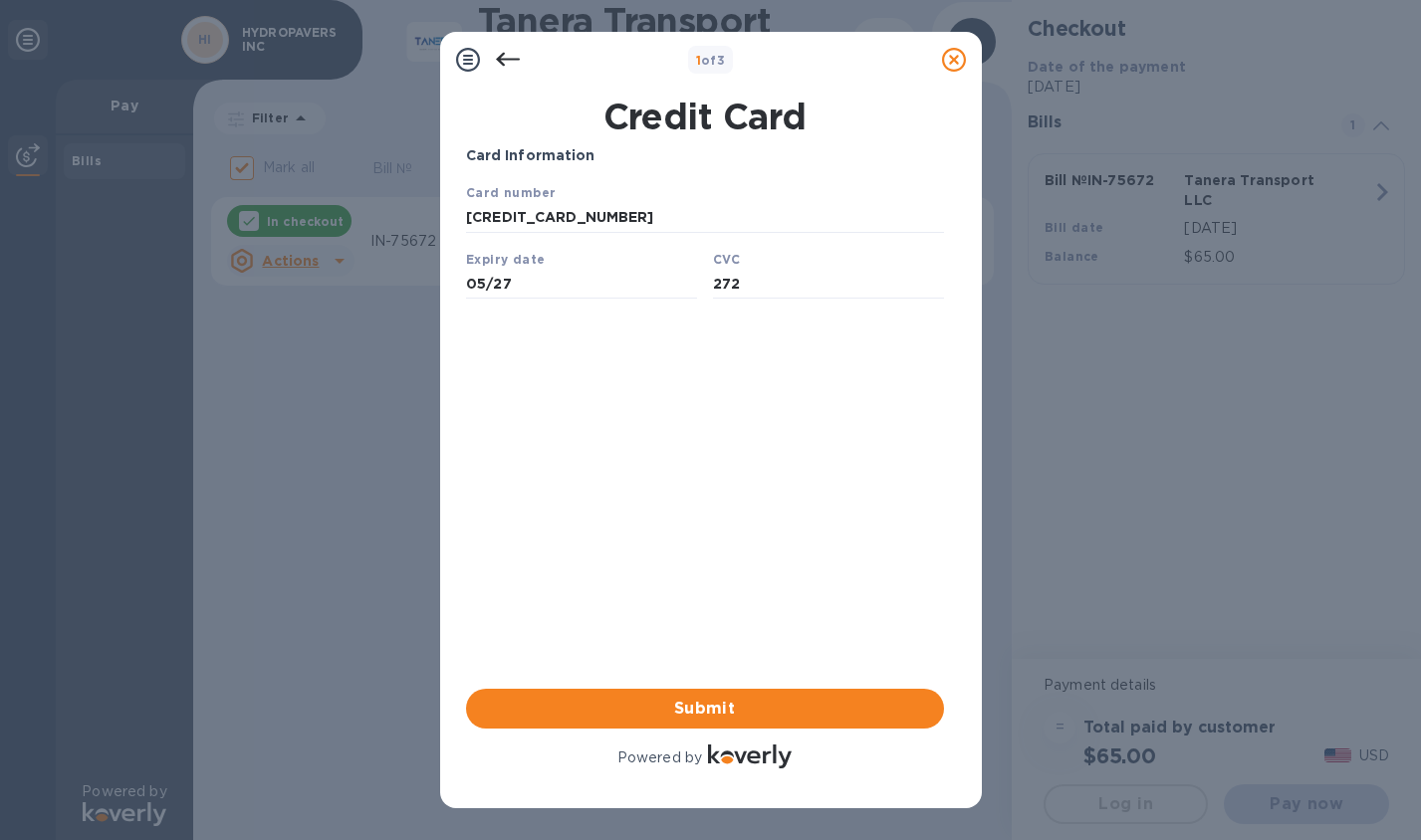 type on "272" 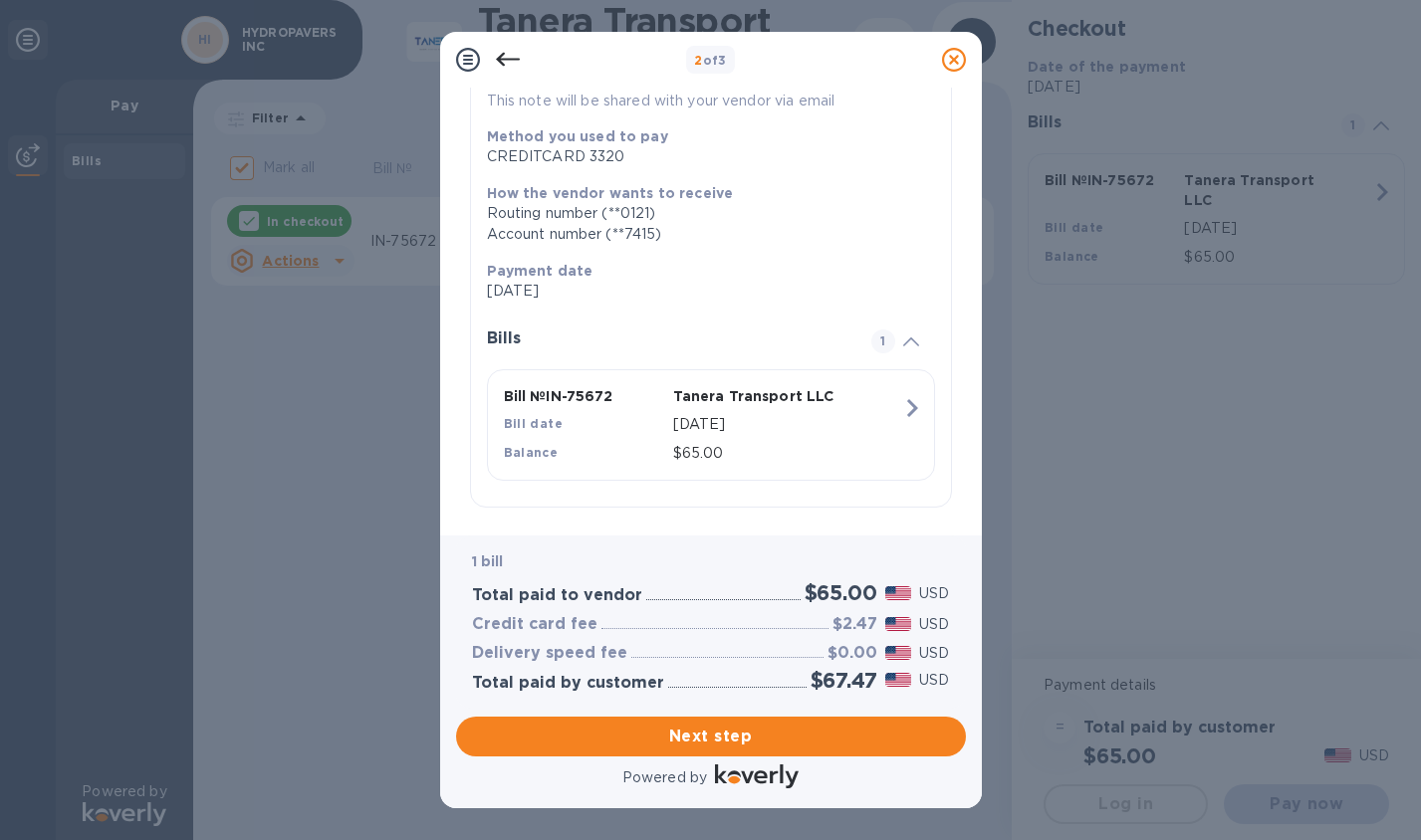 scroll, scrollTop: 229, scrollLeft: 0, axis: vertical 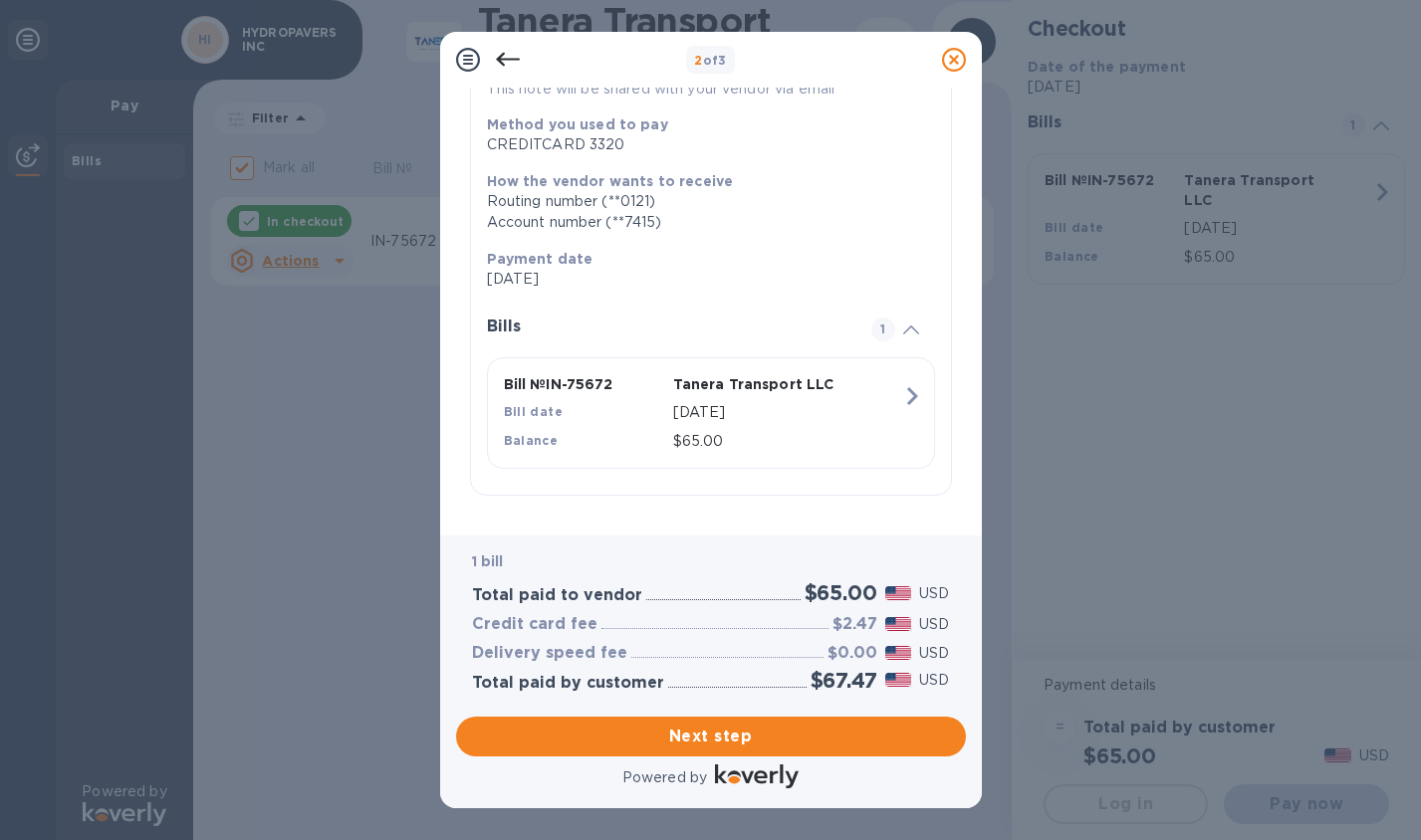 click on "Next step" at bounding box center [711, 736] 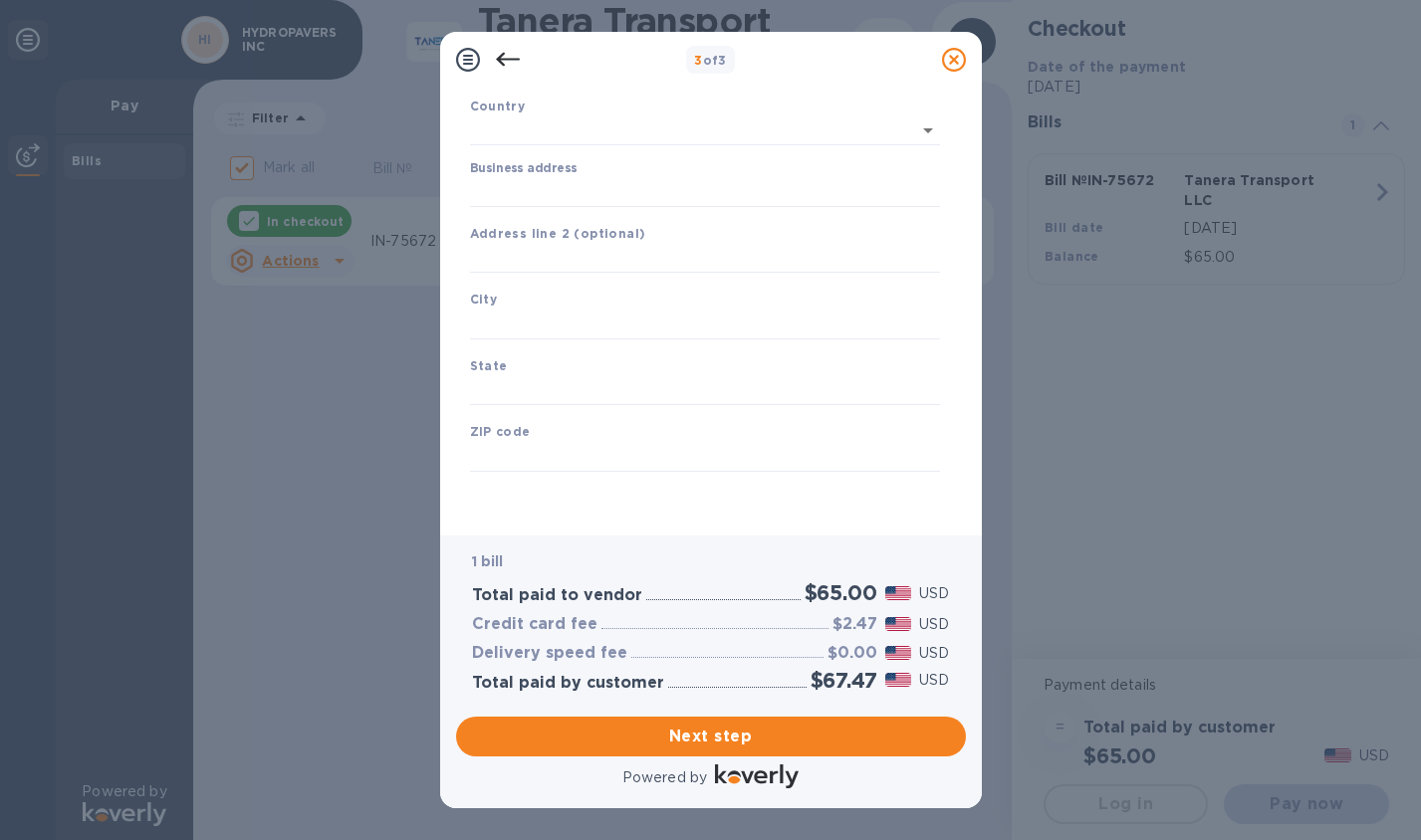 type on "[GEOGRAPHIC_DATA]" 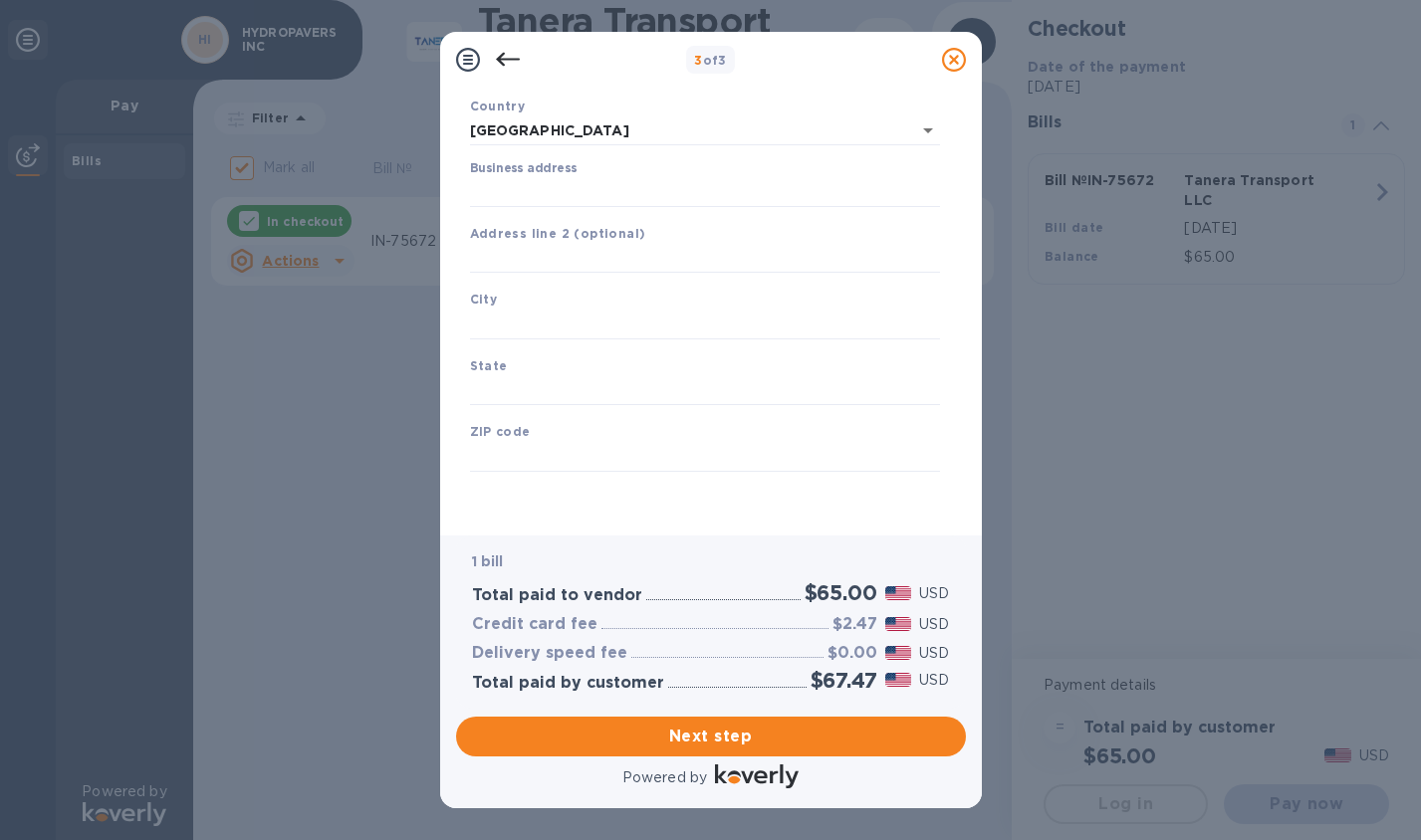 scroll, scrollTop: 135, scrollLeft: 0, axis: vertical 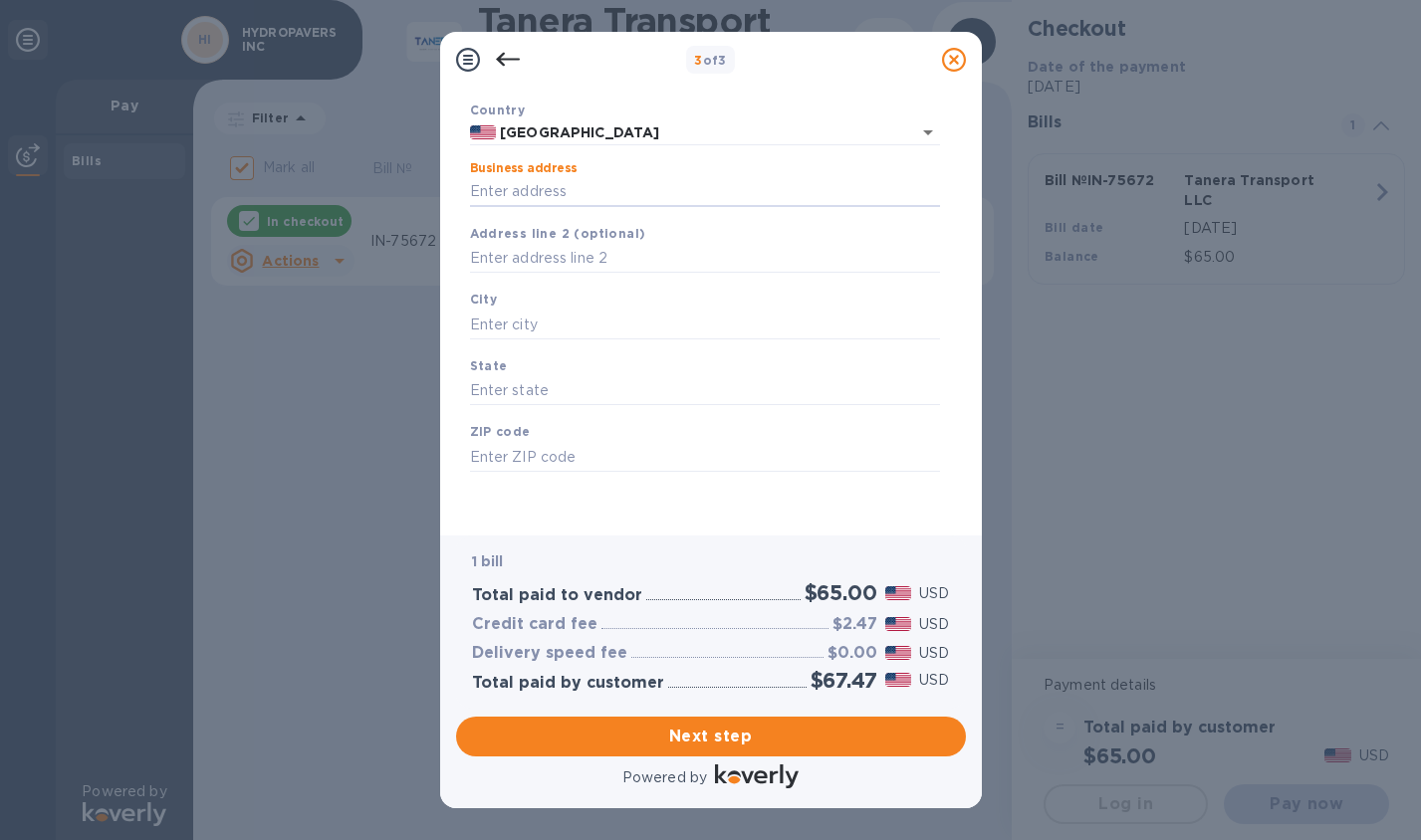 click on "Business address" at bounding box center (705, 192) 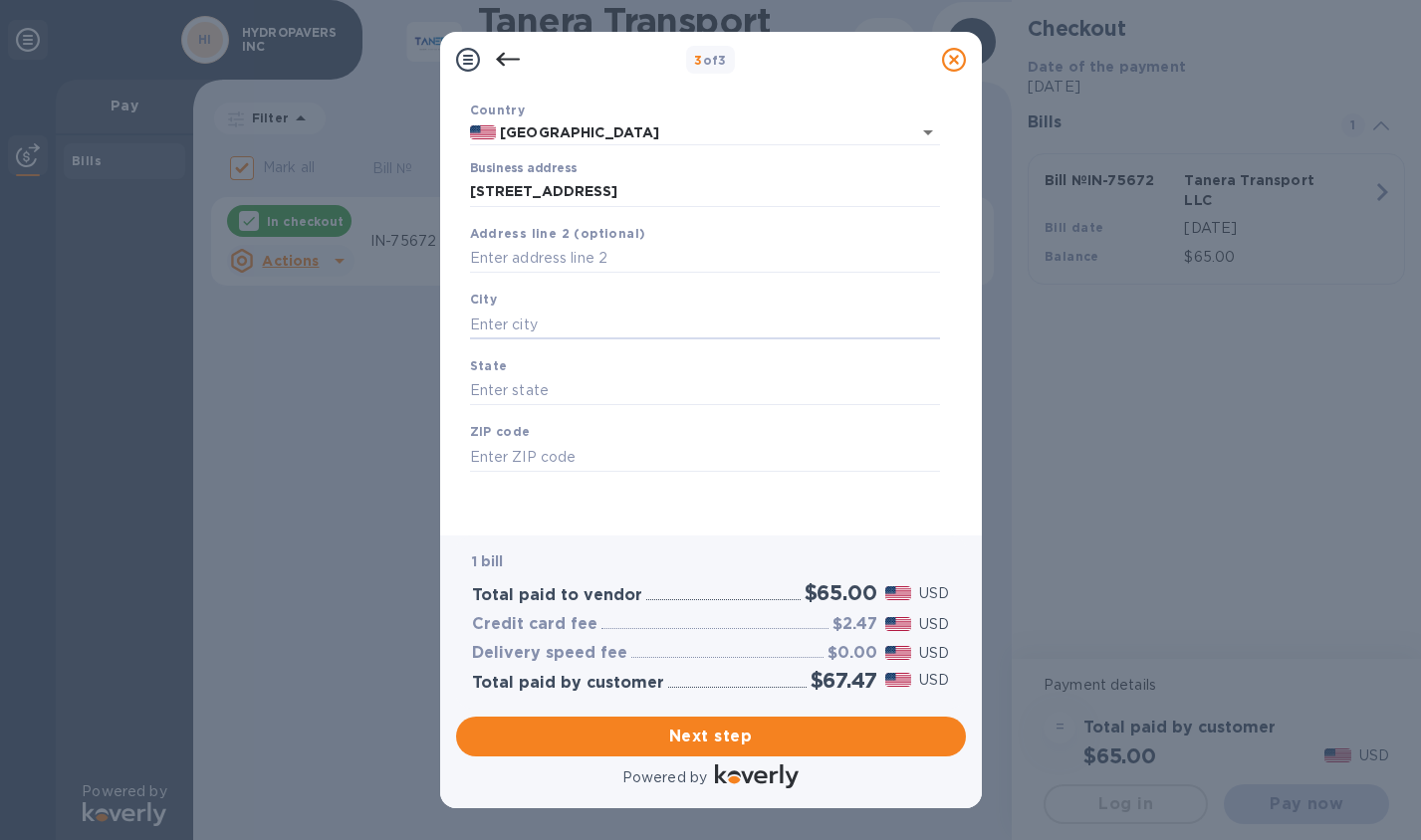 click at bounding box center [705, 324] 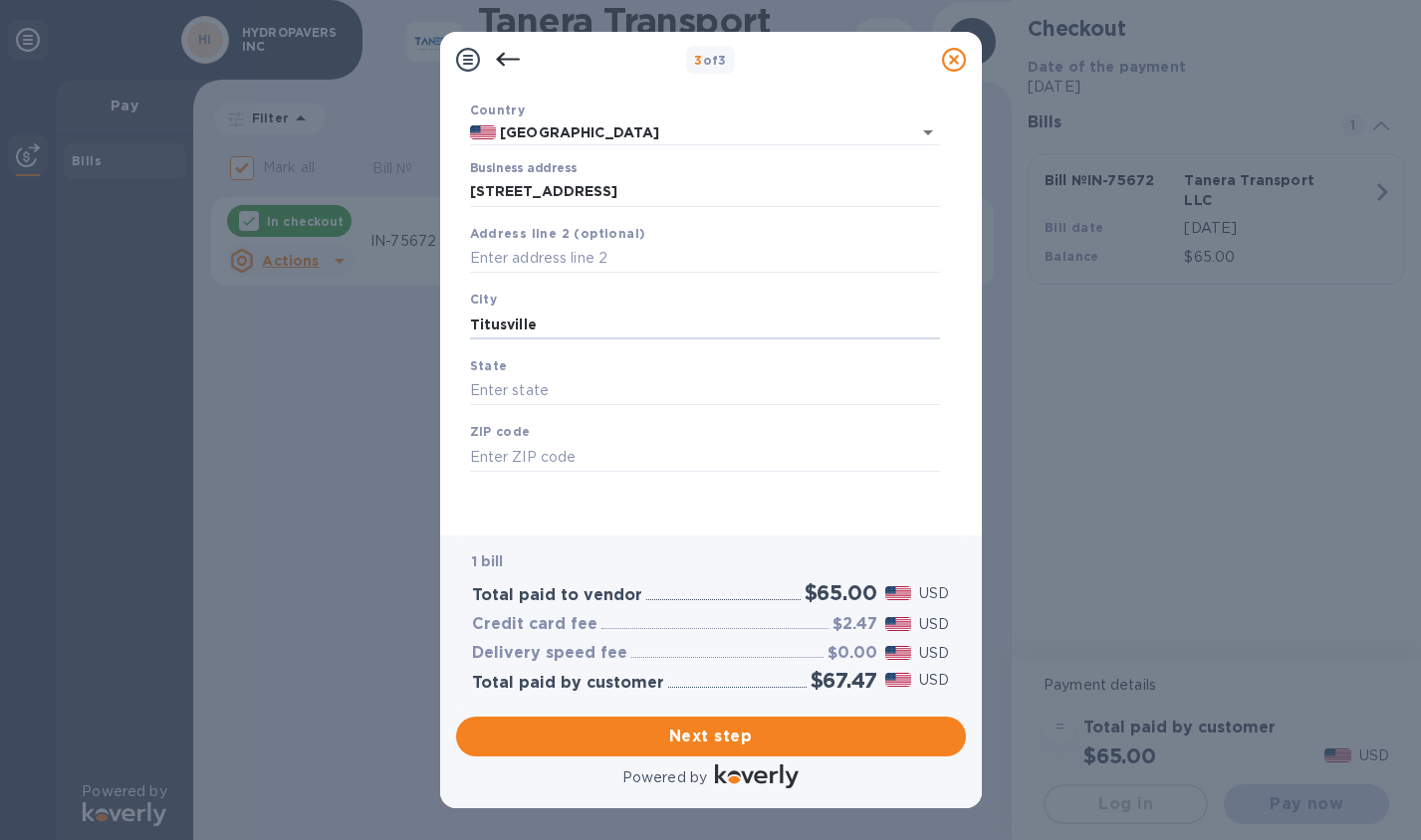 type on "Titusville" 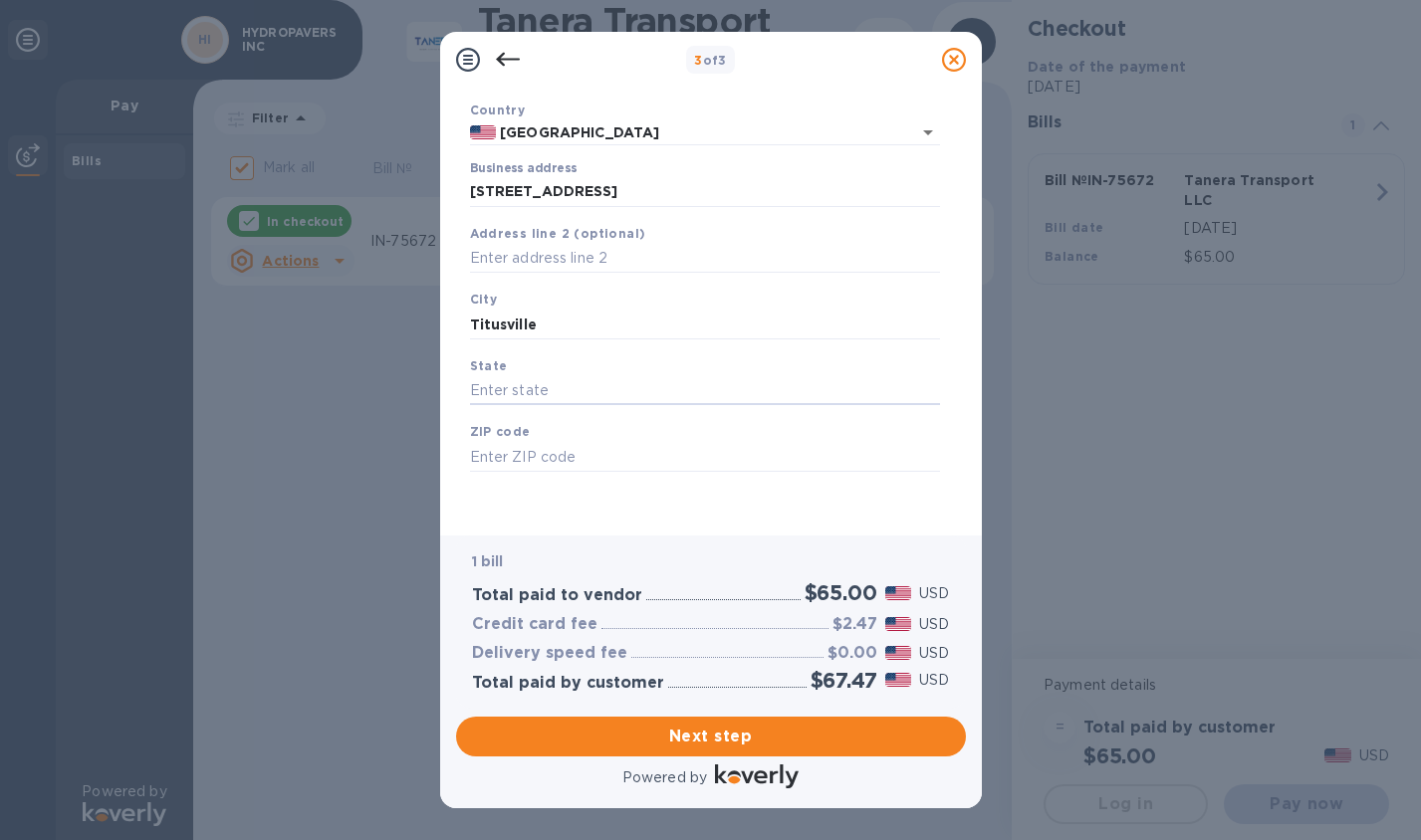 click at bounding box center (705, 391) 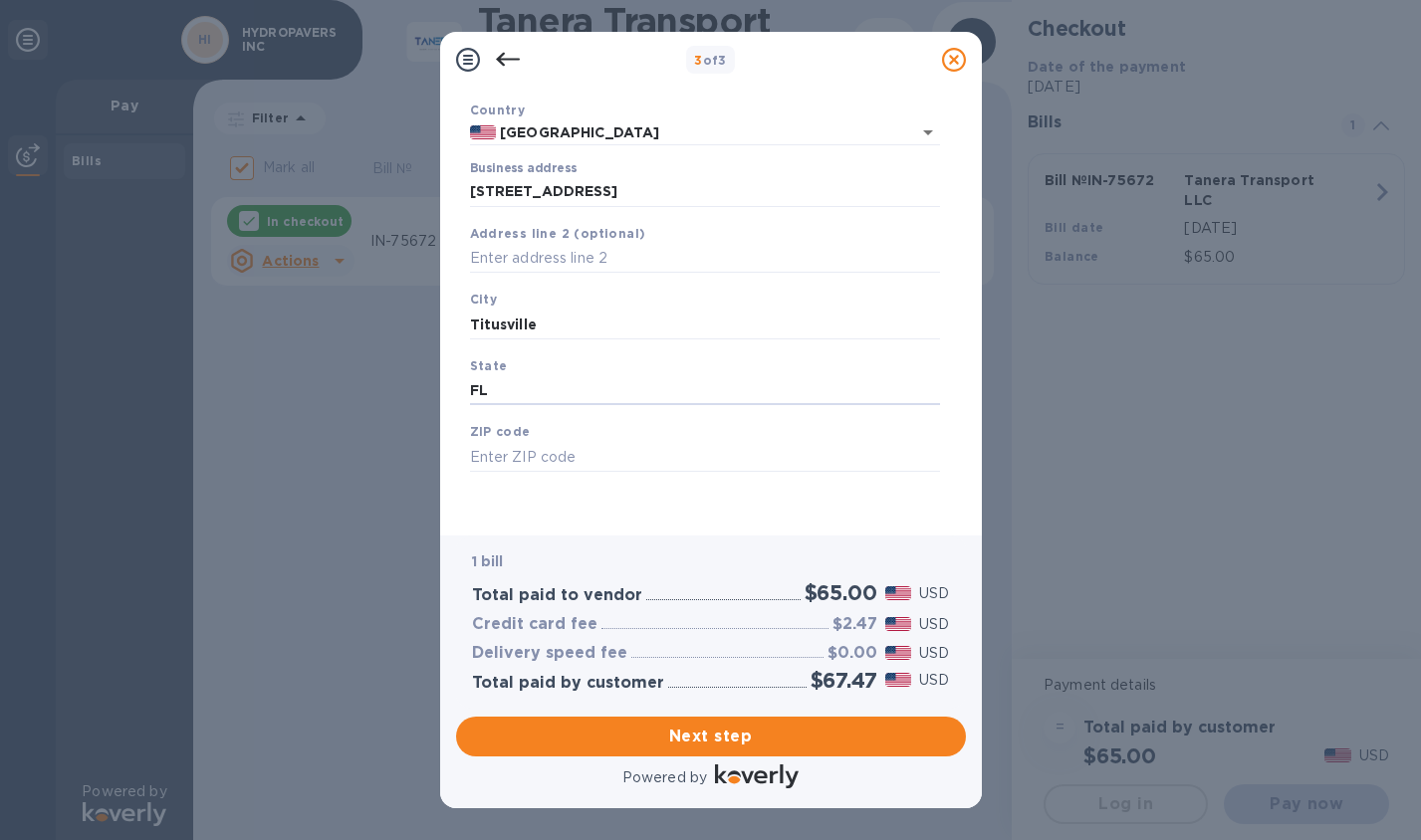 type on "FL" 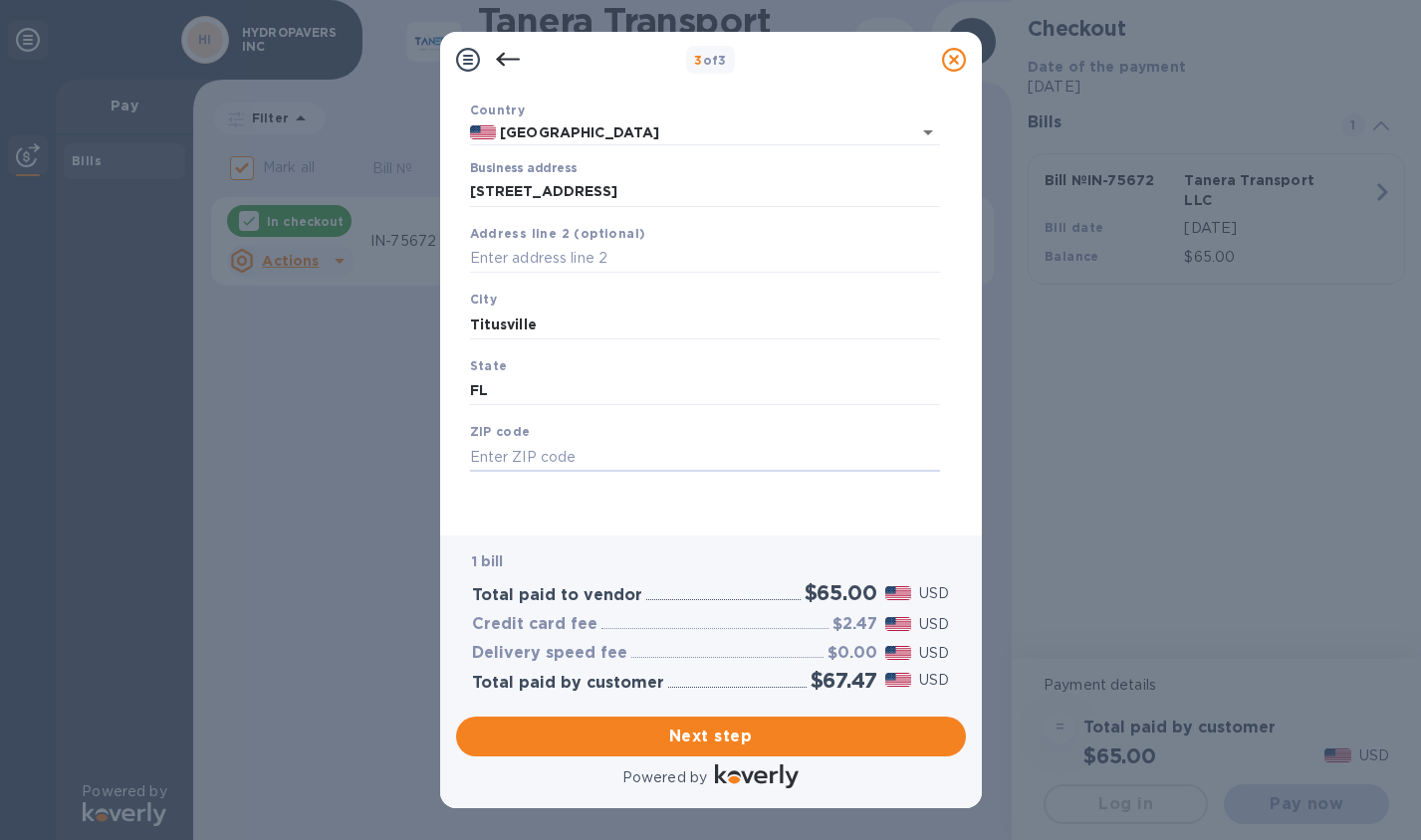click at bounding box center (705, 457) 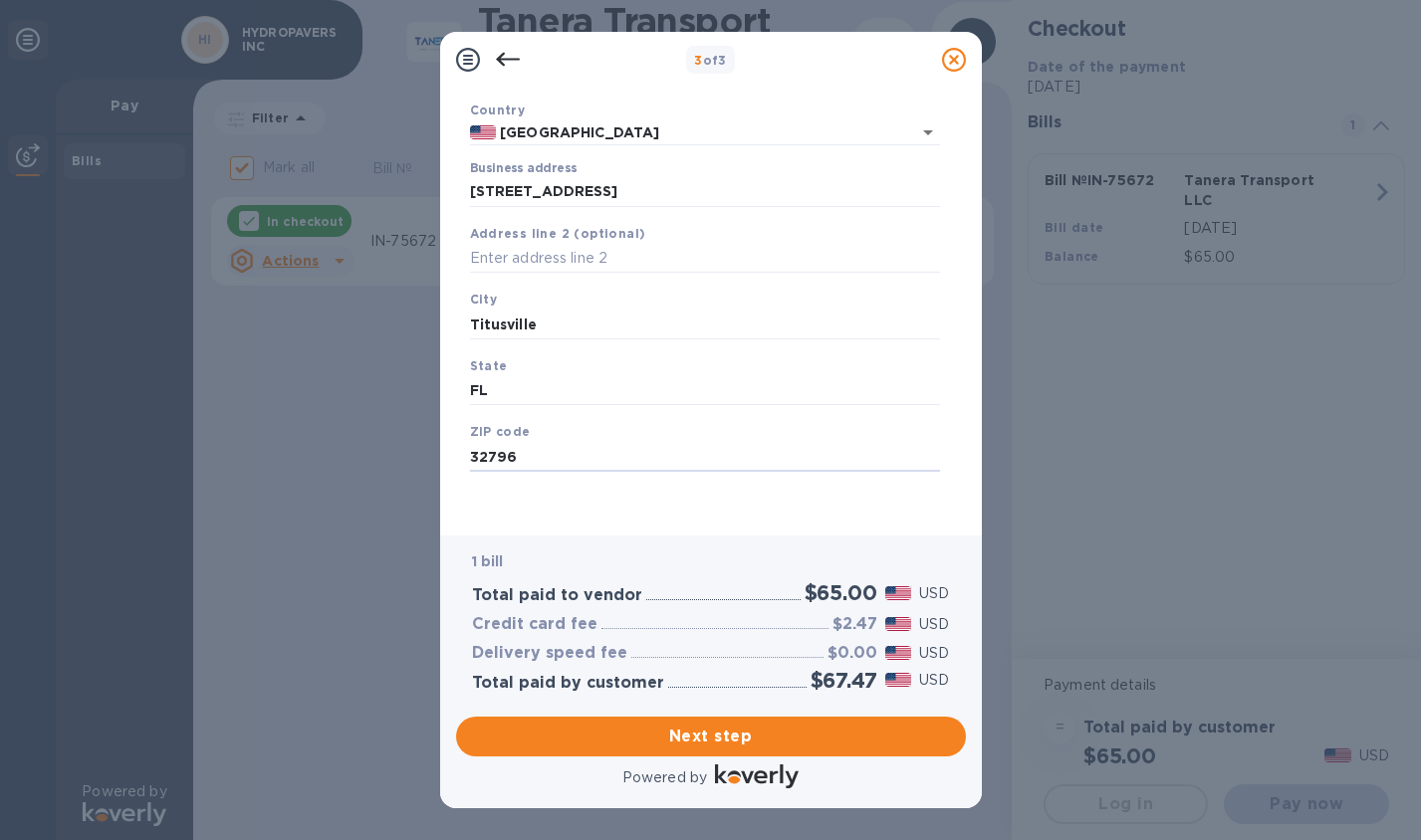 type on "32796" 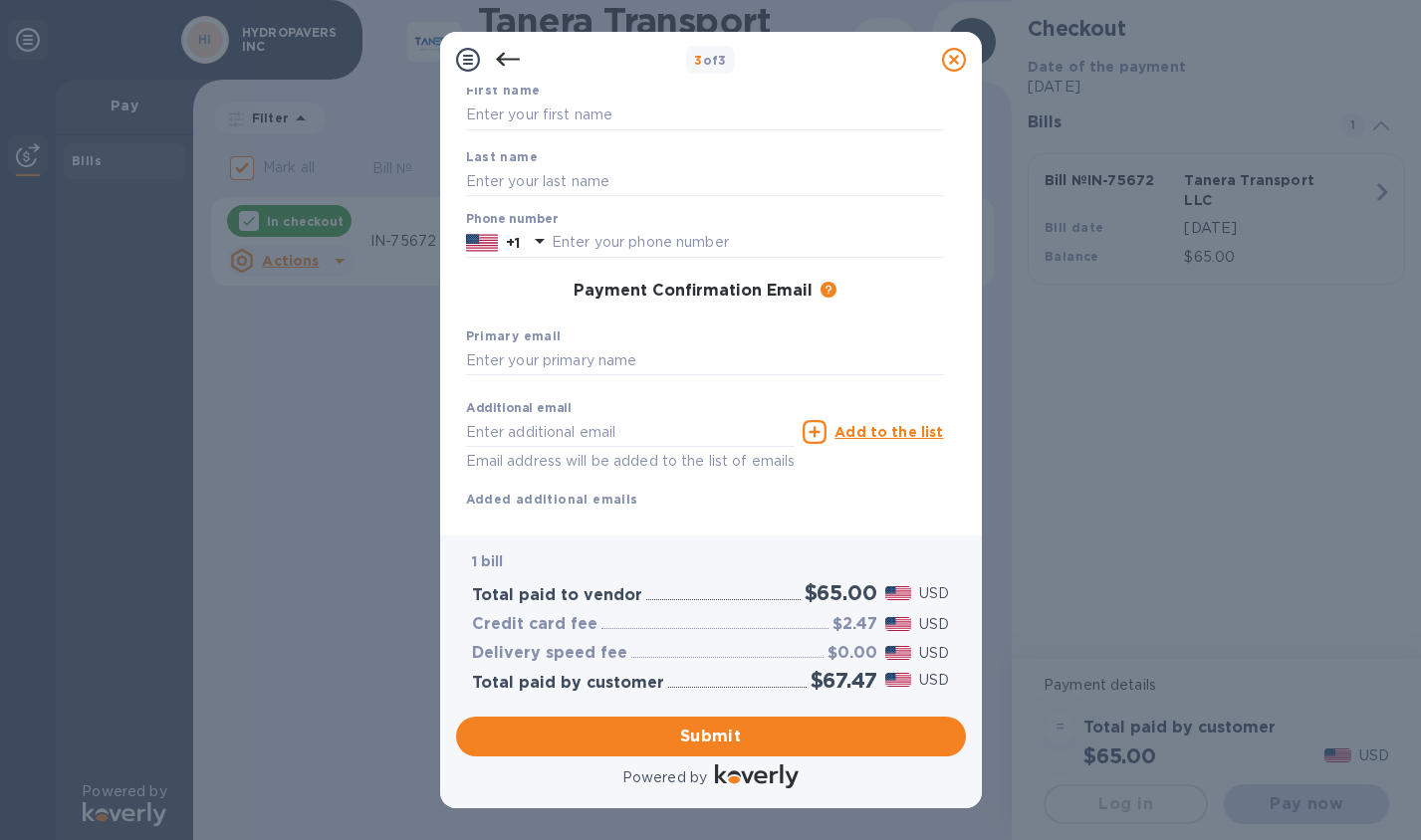 click at bounding box center (705, 115) 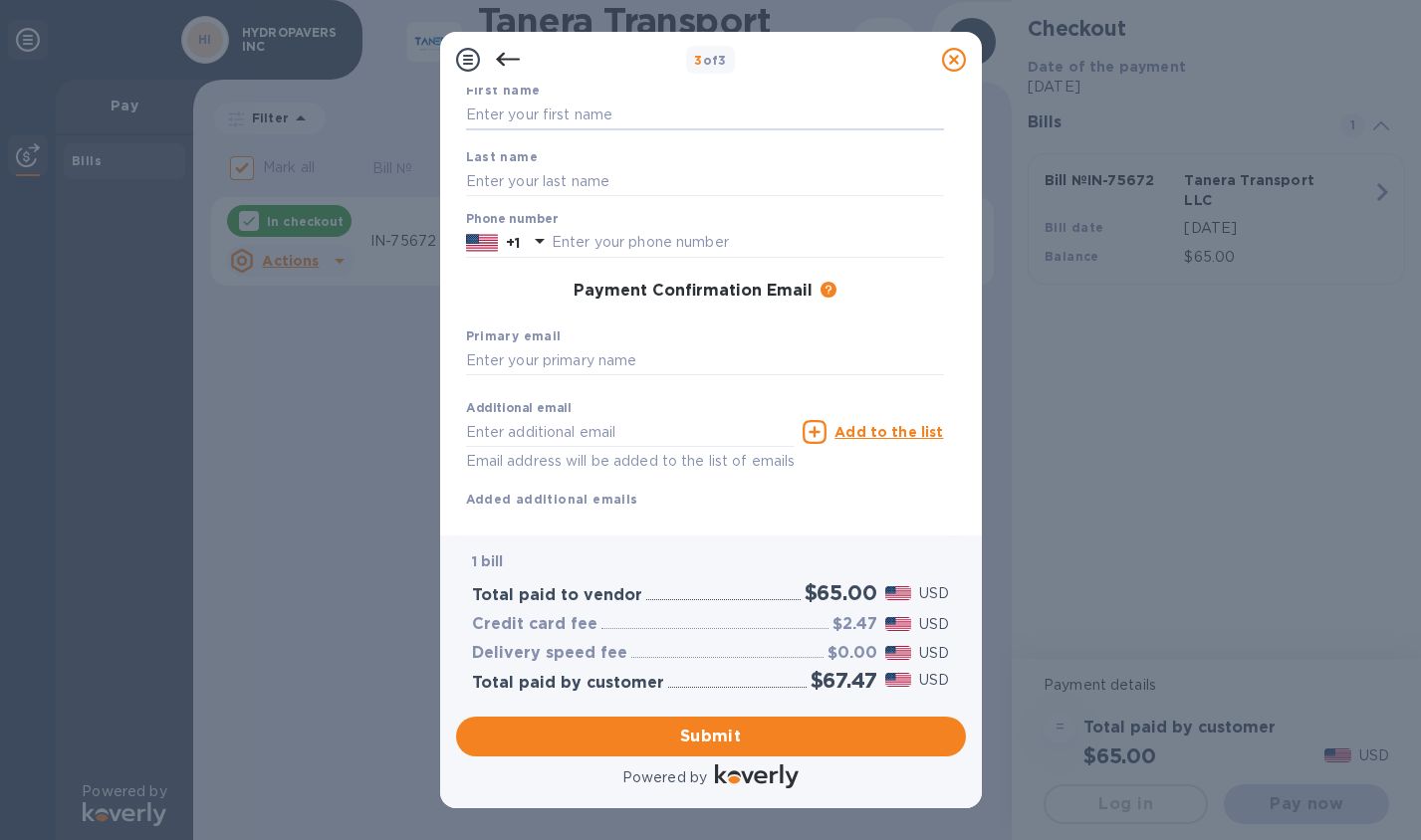 type on "[PERSON_NAME]" 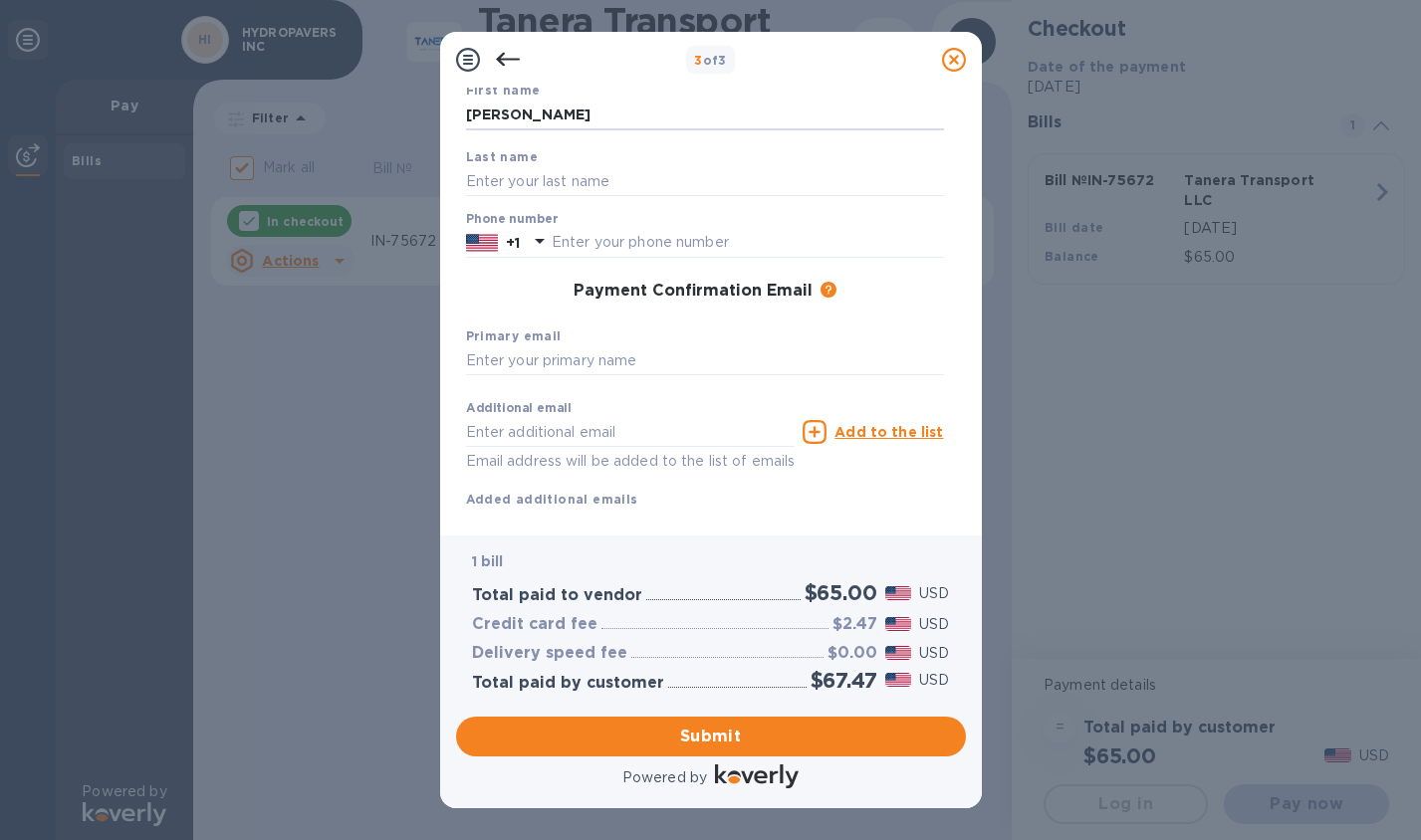 type on "[PERSON_NAME]" 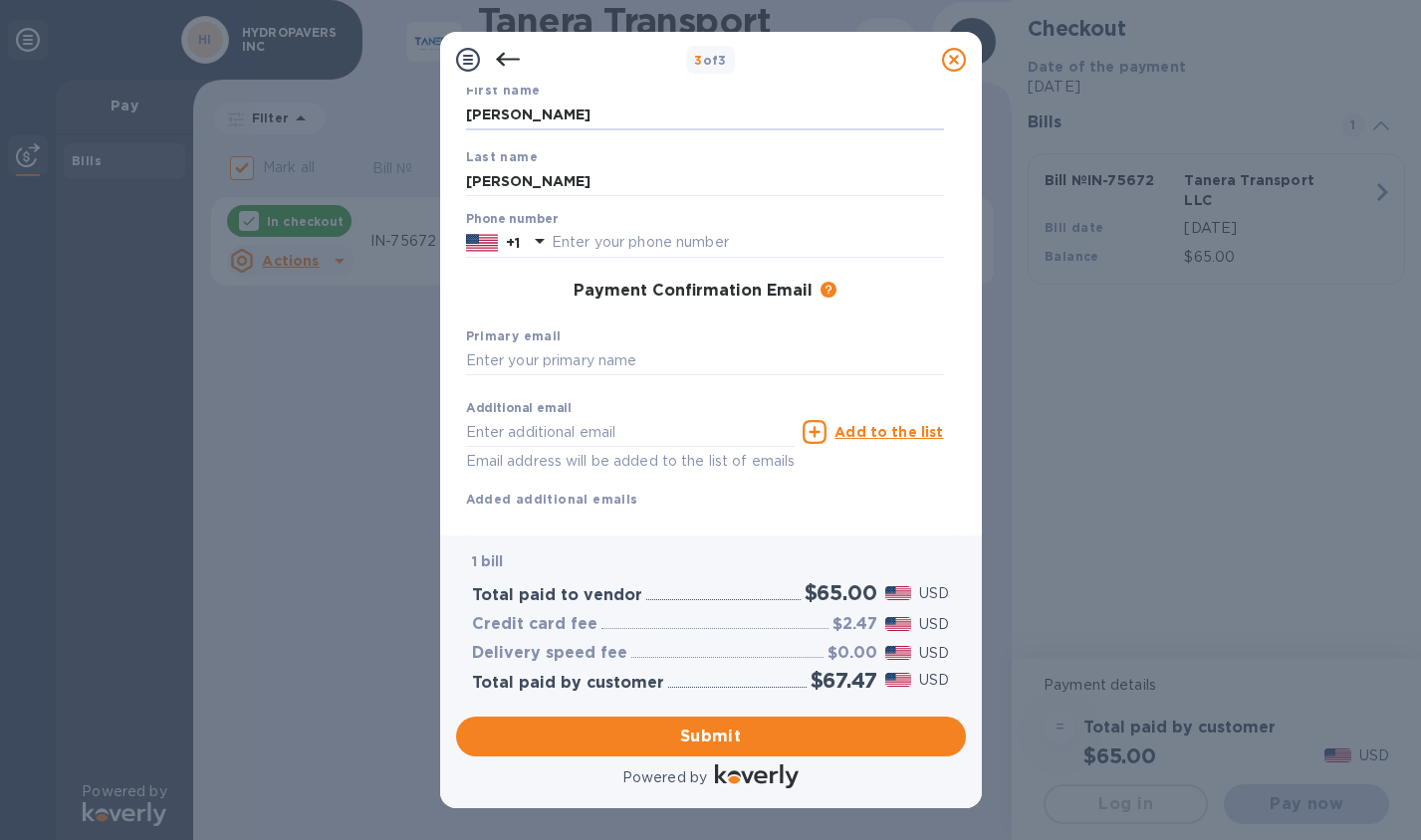 type on "4167257524" 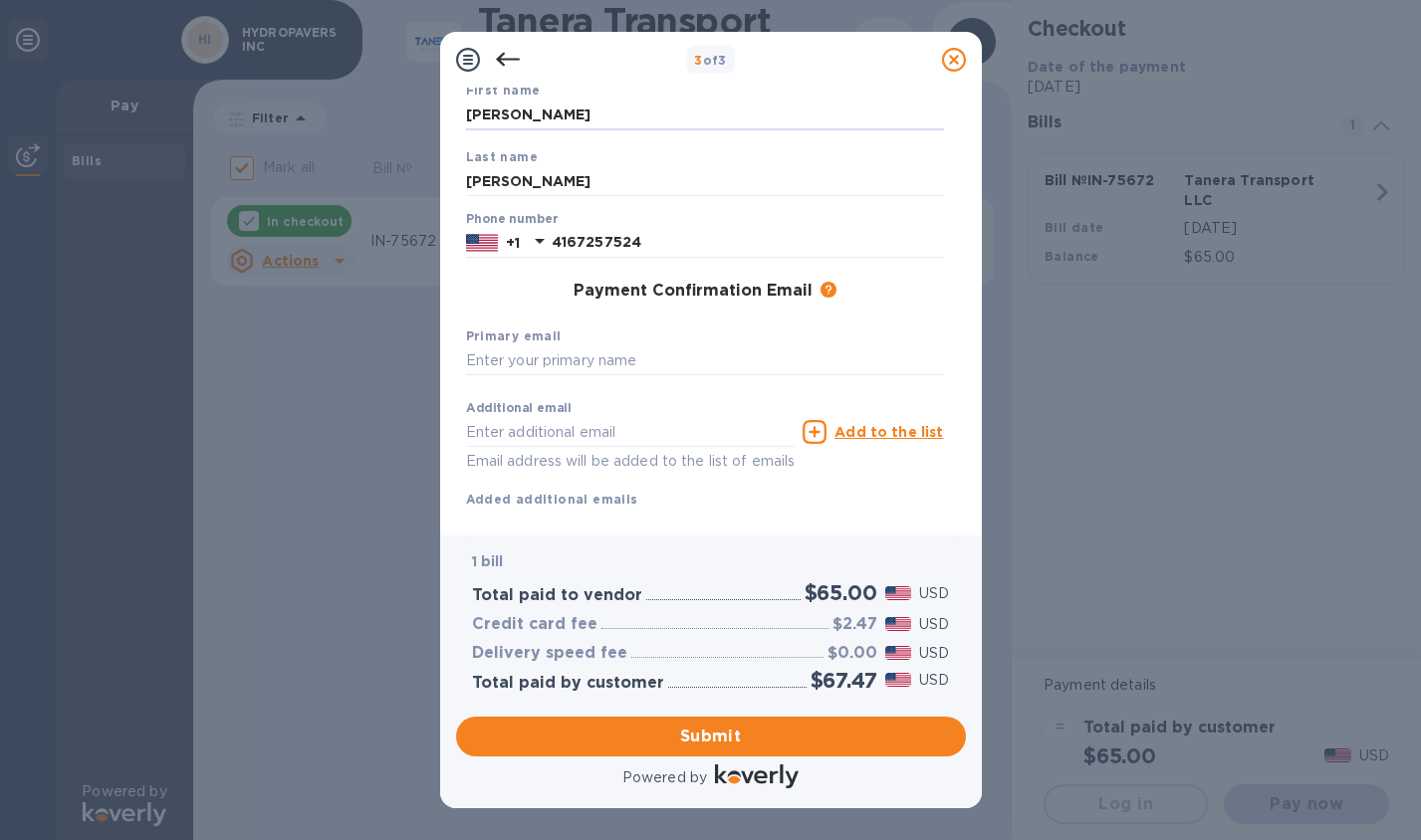 scroll, scrollTop: 182, scrollLeft: 0, axis: vertical 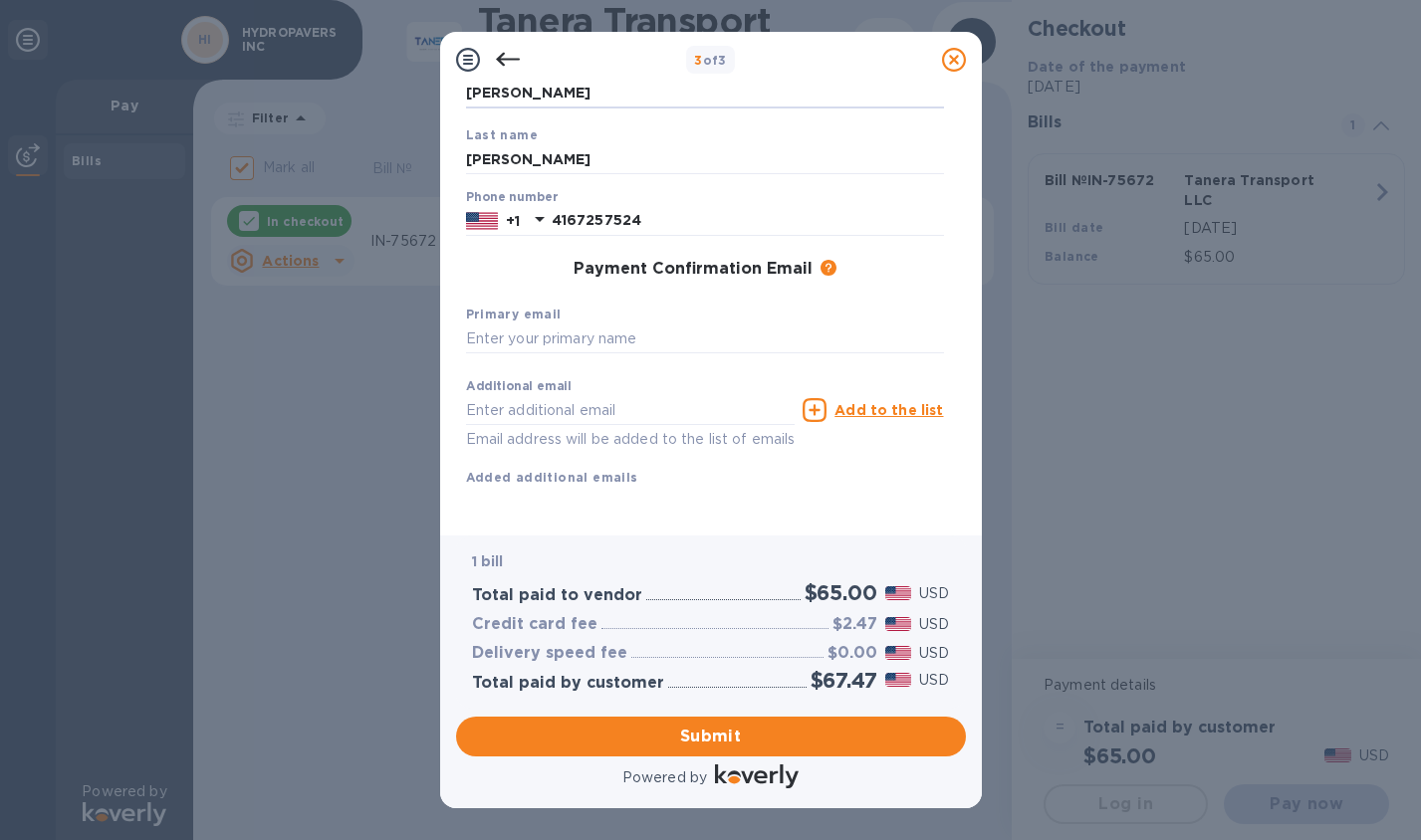 click at bounding box center (705, 339) 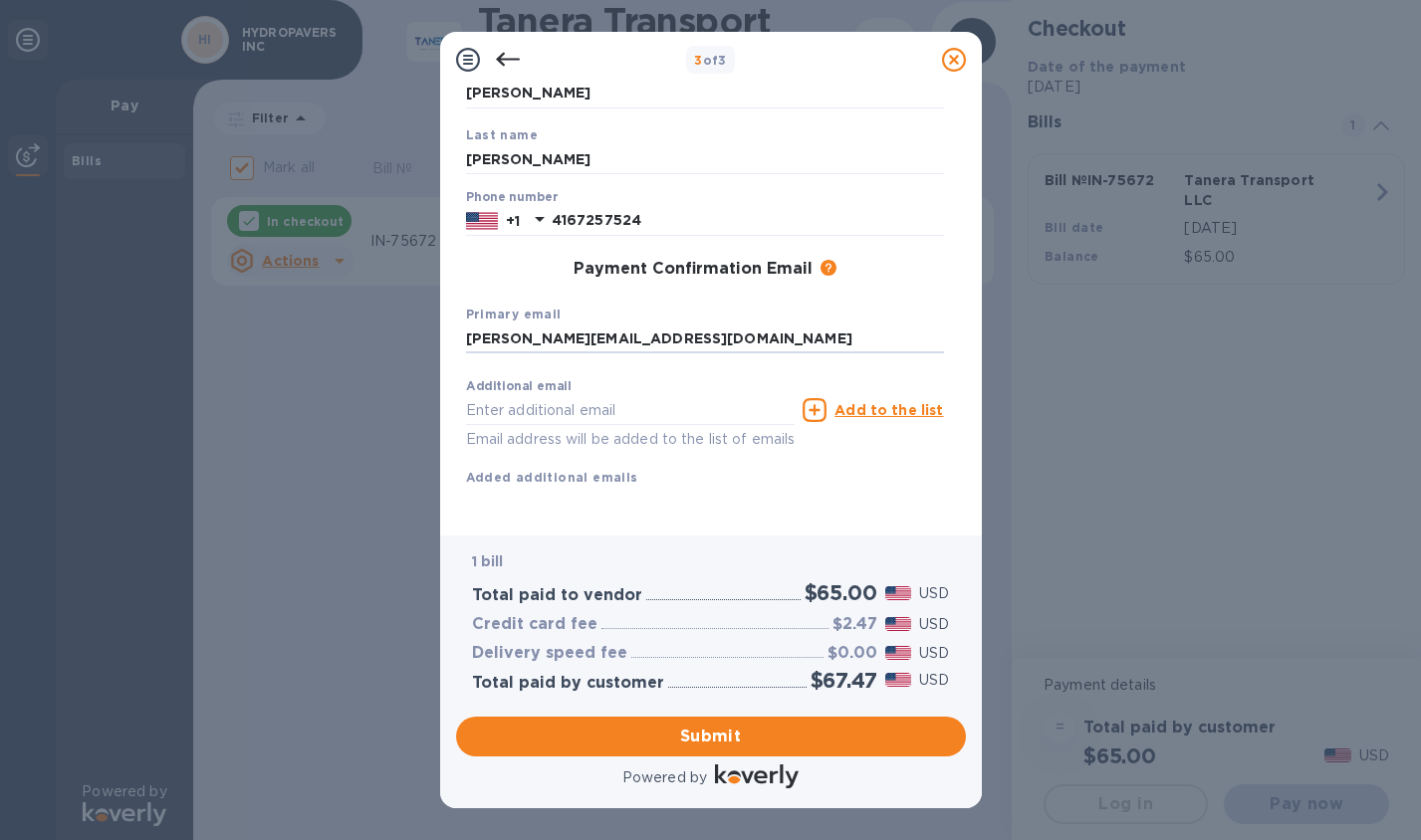 type on "[PERSON_NAME][EMAIL_ADDRESS][DOMAIN_NAME]" 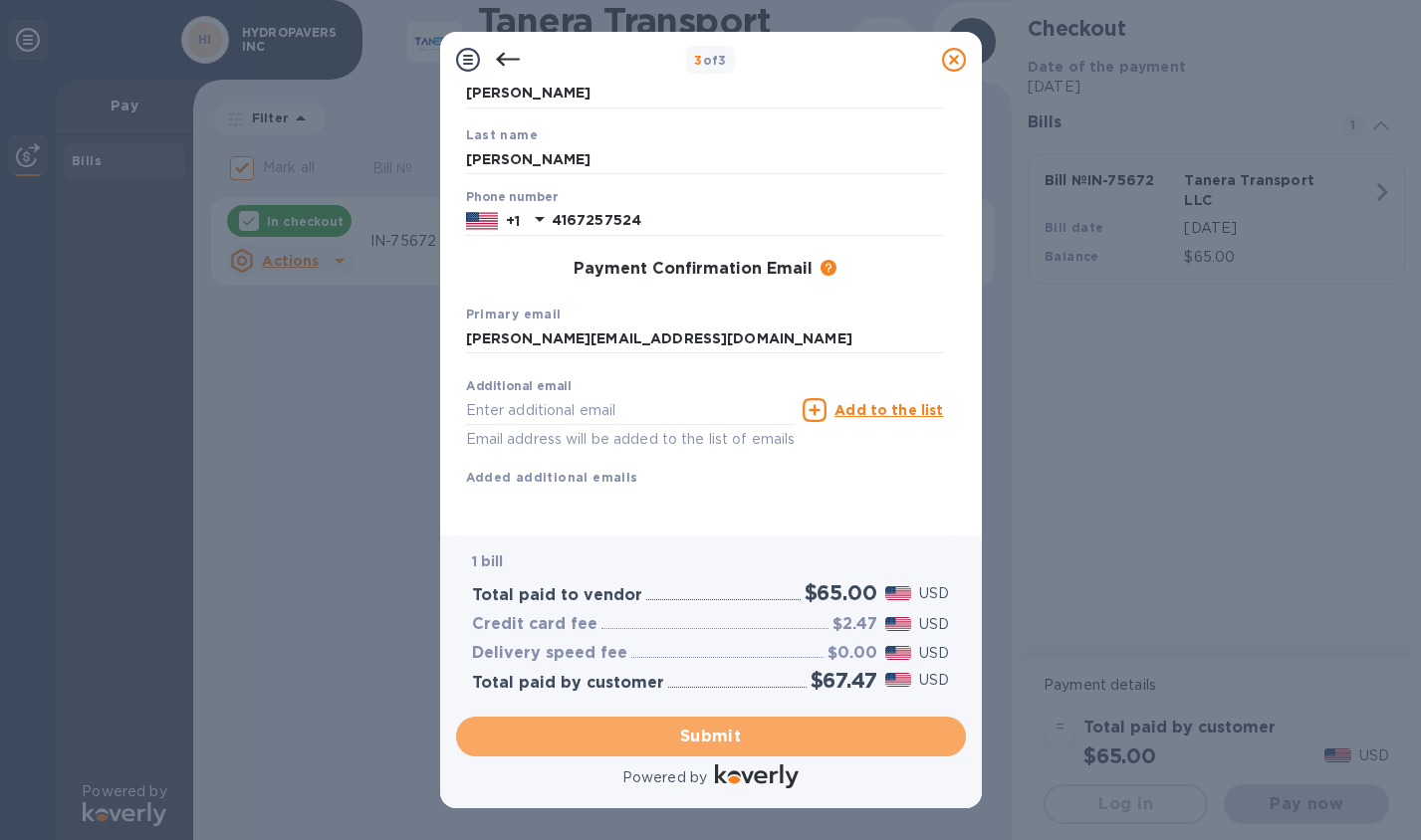 click on "Submit" at bounding box center [711, 736] 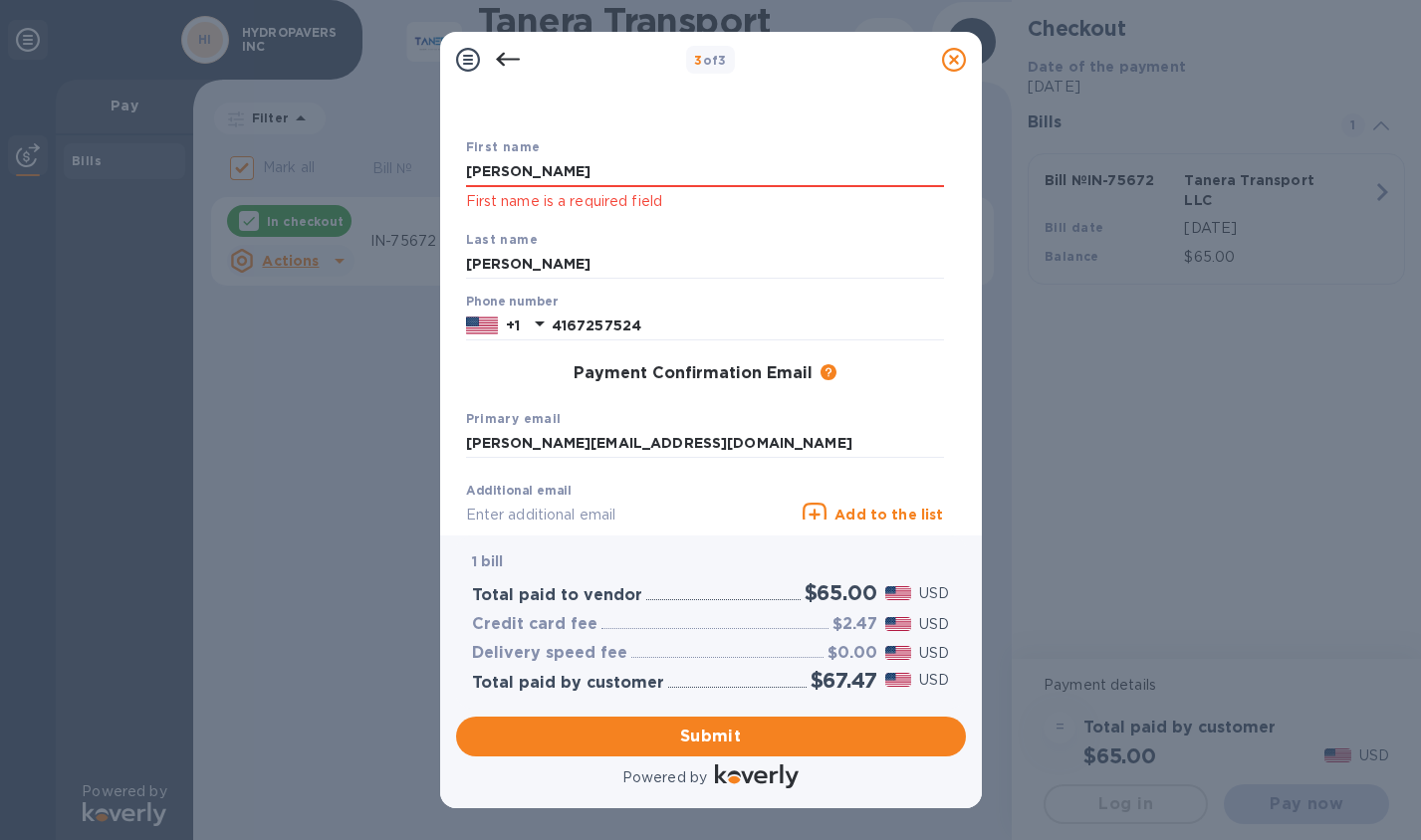 scroll, scrollTop: 0, scrollLeft: 0, axis: both 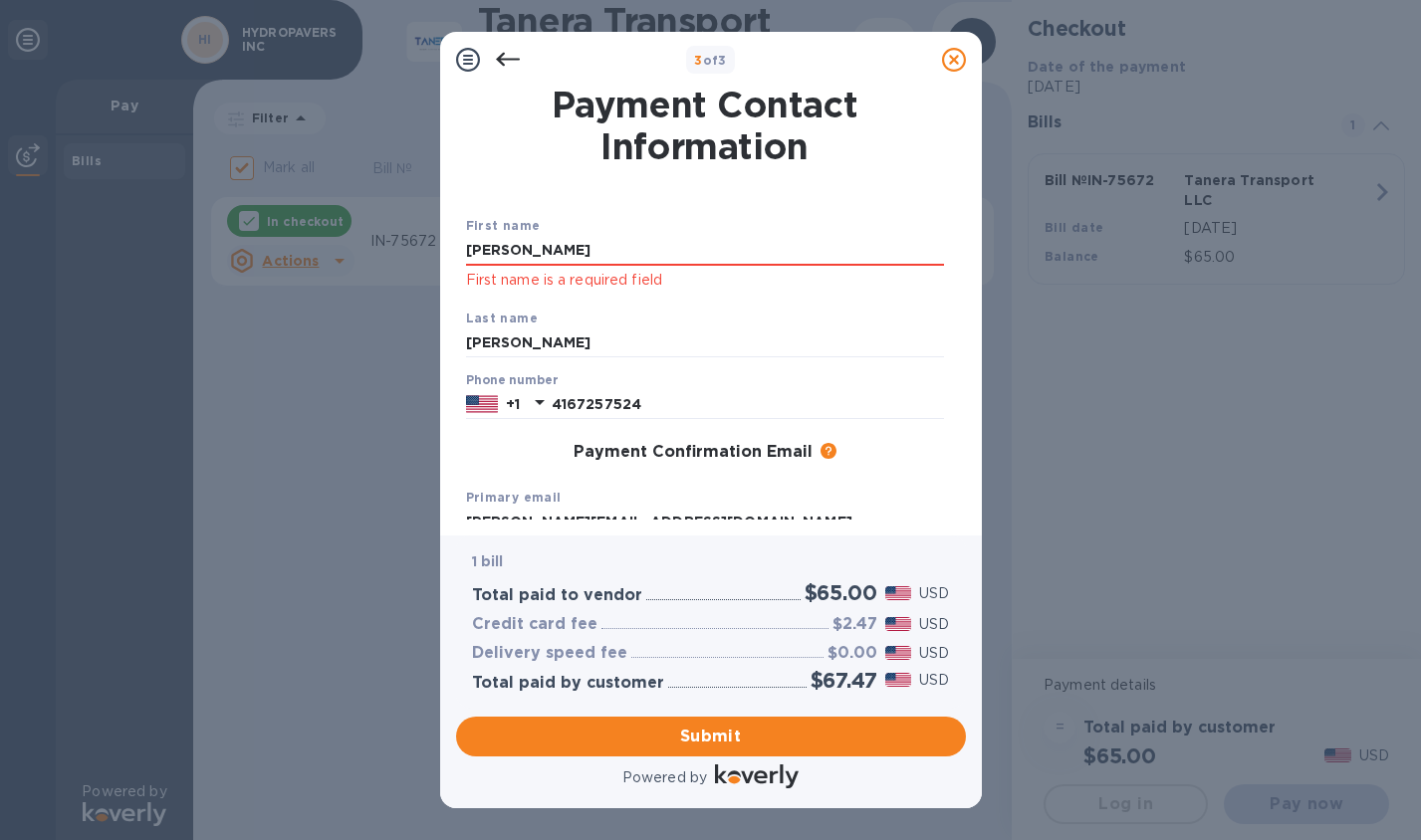 click on "[PERSON_NAME]" at bounding box center [705, 251] 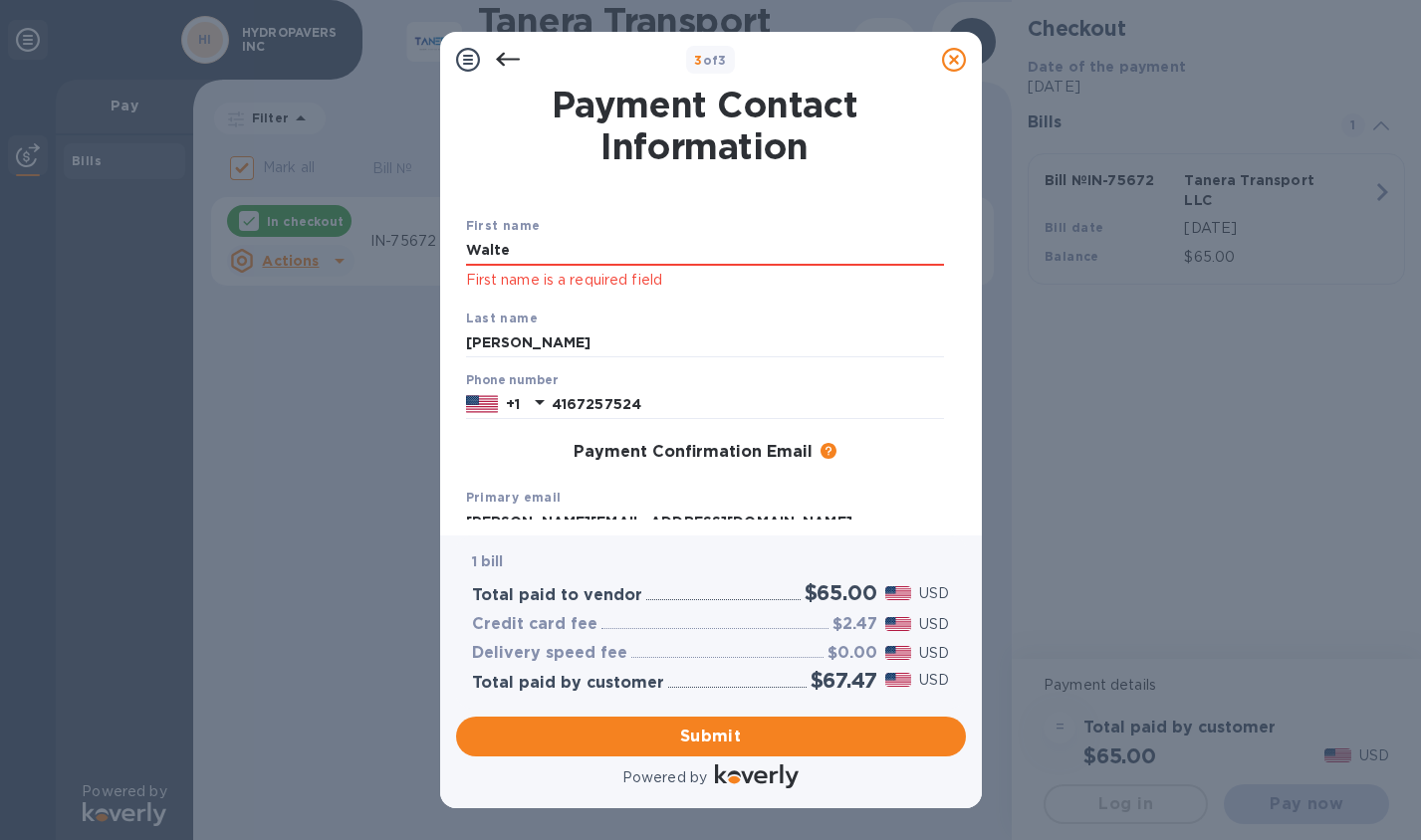 type on "[PERSON_NAME]" 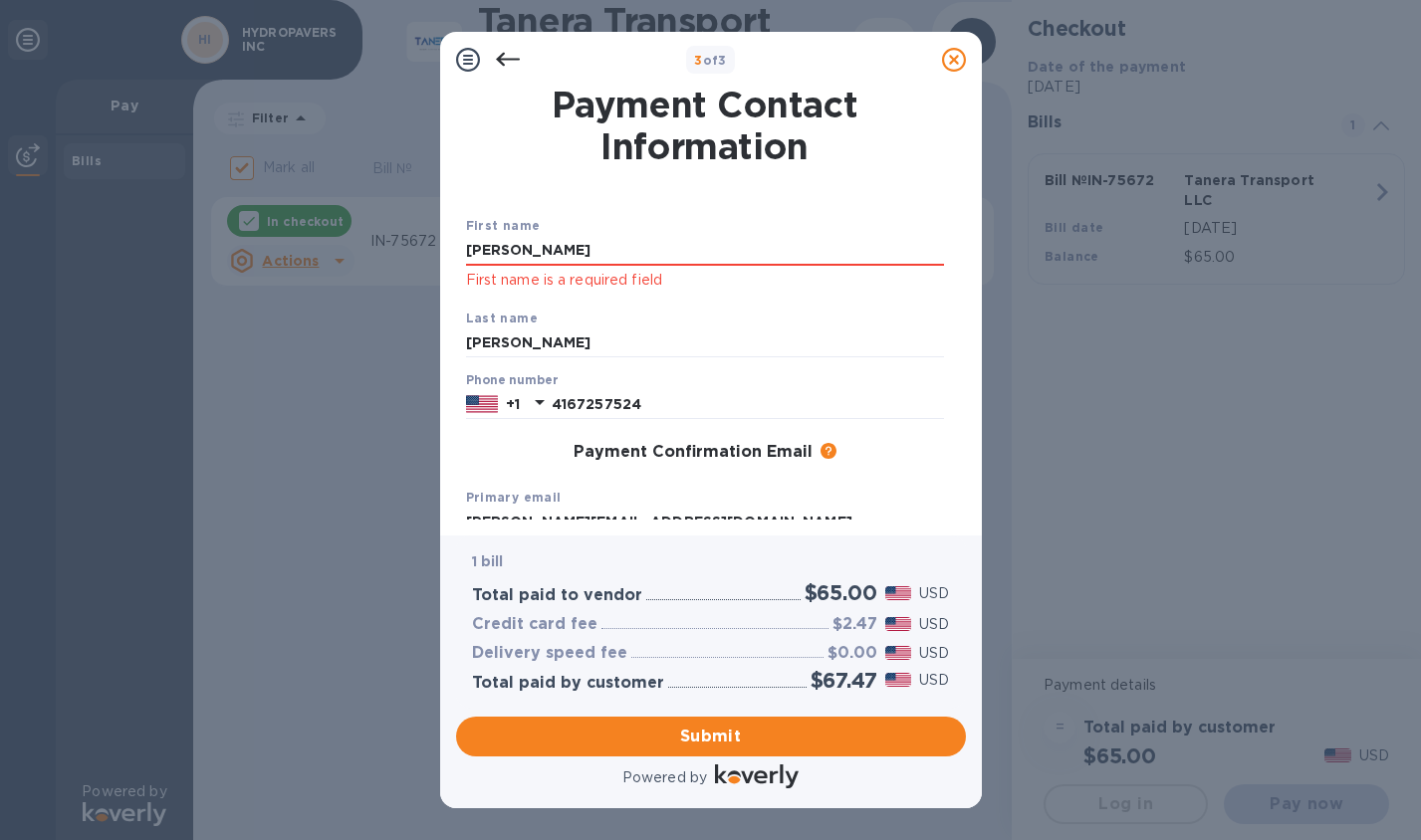 click on "First name [PERSON_NAME] First name is a required field" at bounding box center [705, 253] 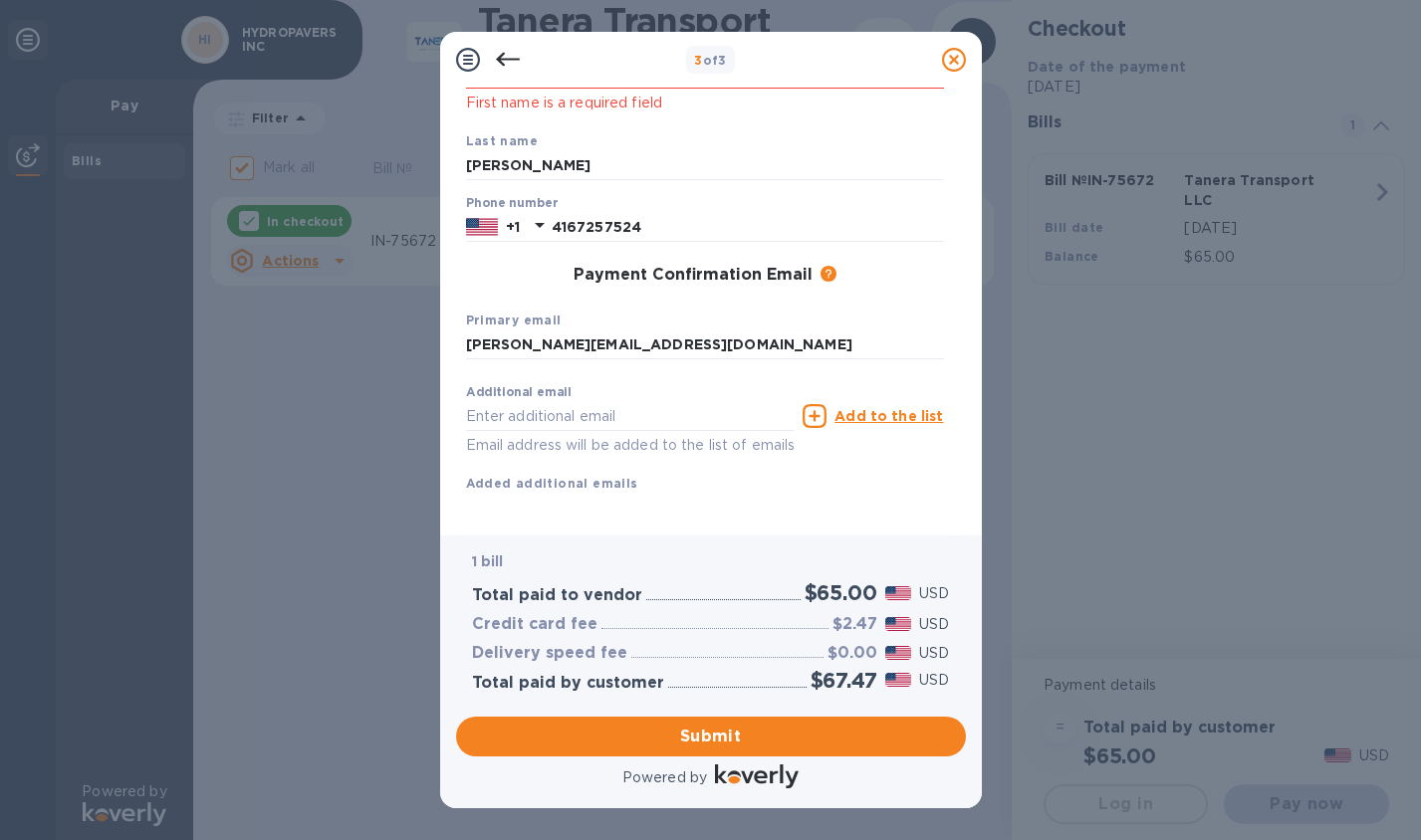scroll, scrollTop: 208, scrollLeft: 0, axis: vertical 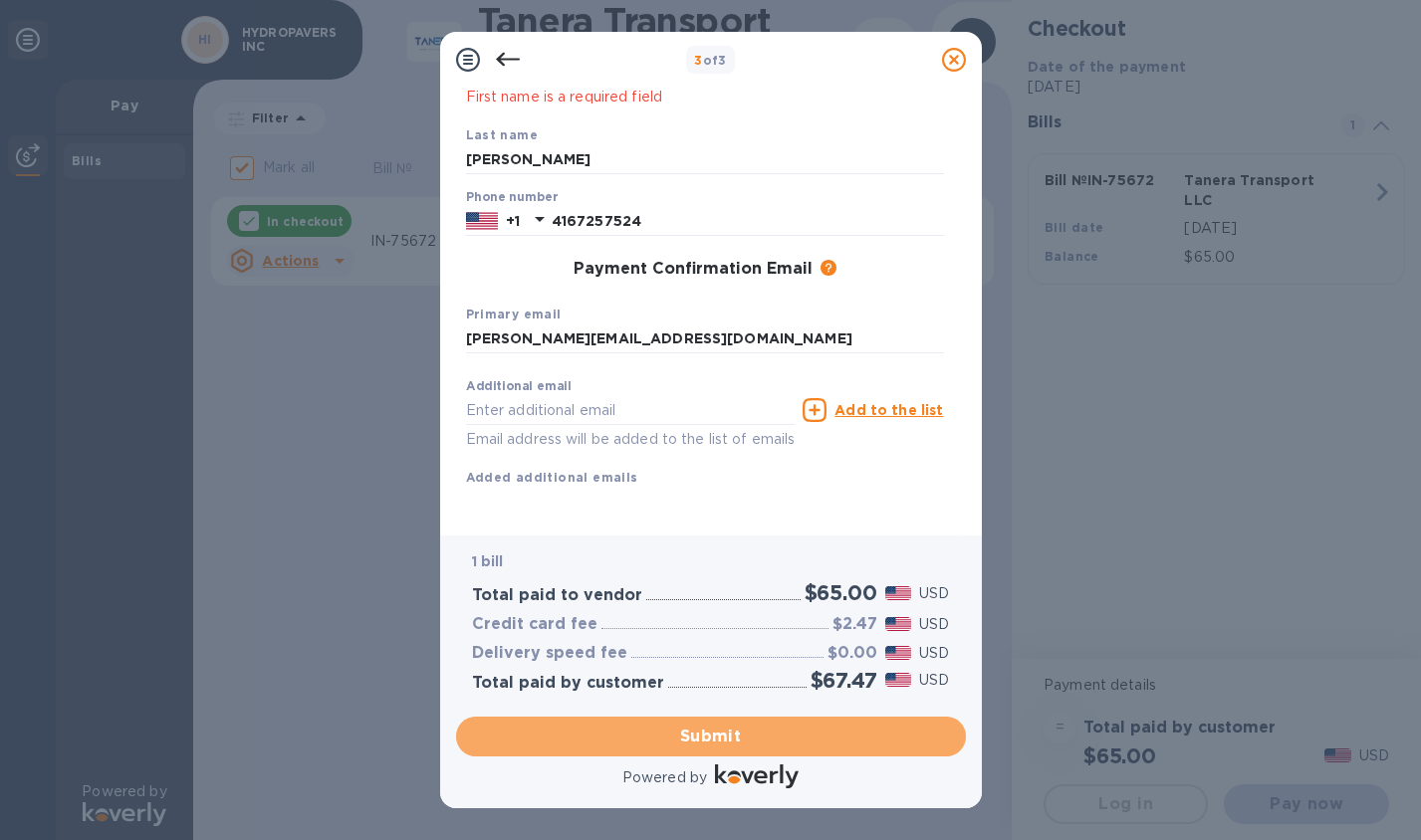 click on "Submit" at bounding box center (711, 736) 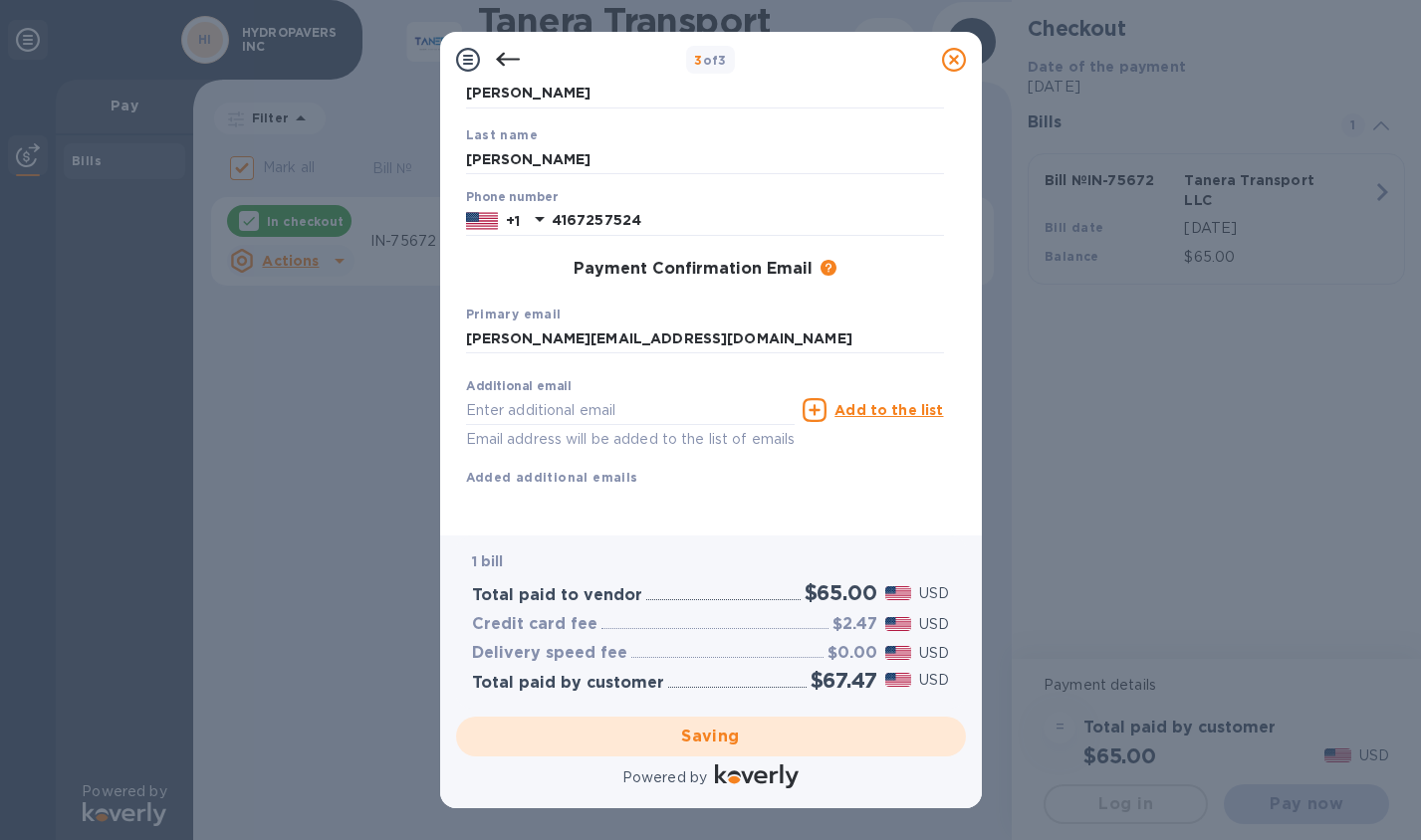 checkbox on "false" 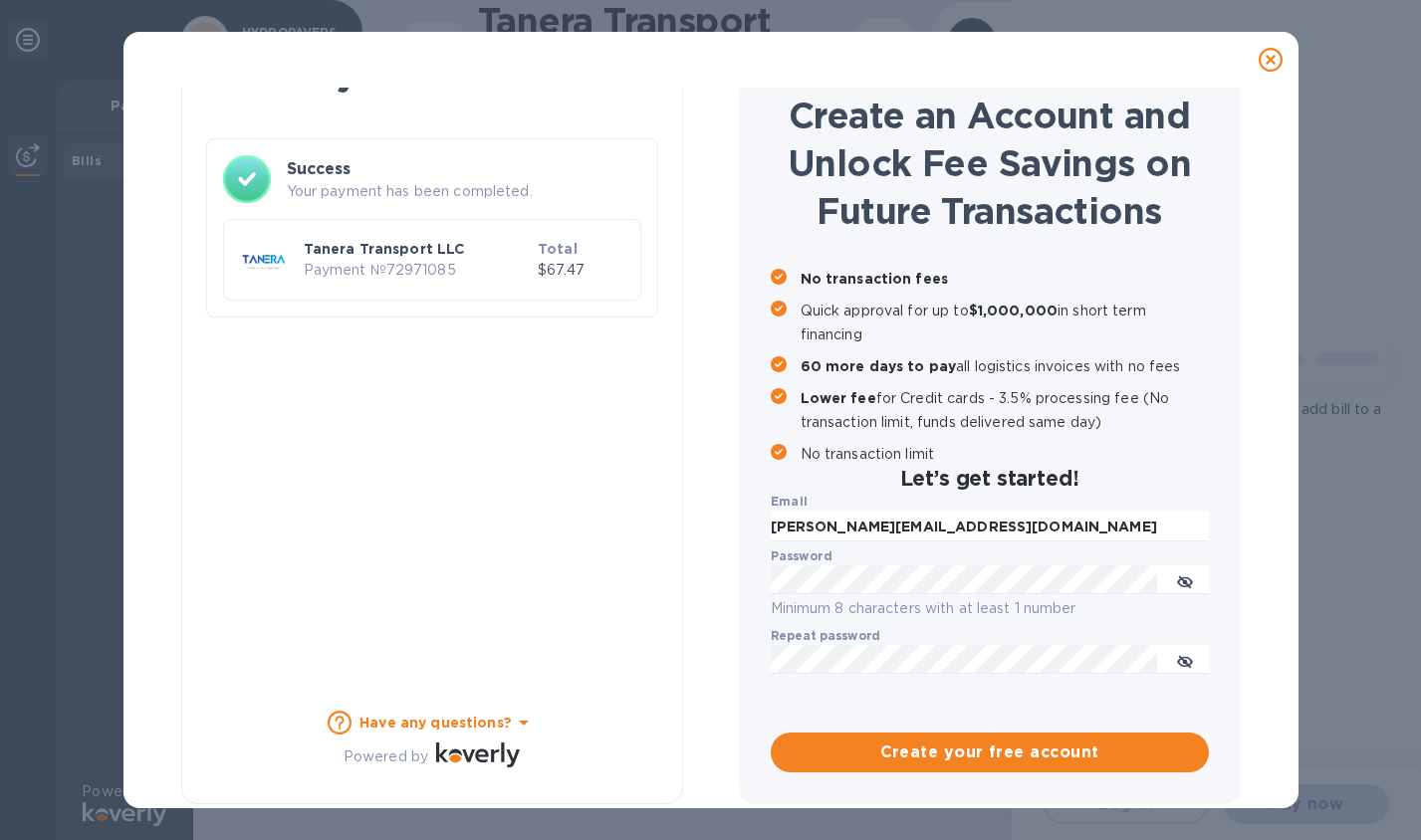 scroll, scrollTop: 76, scrollLeft: 0, axis: vertical 